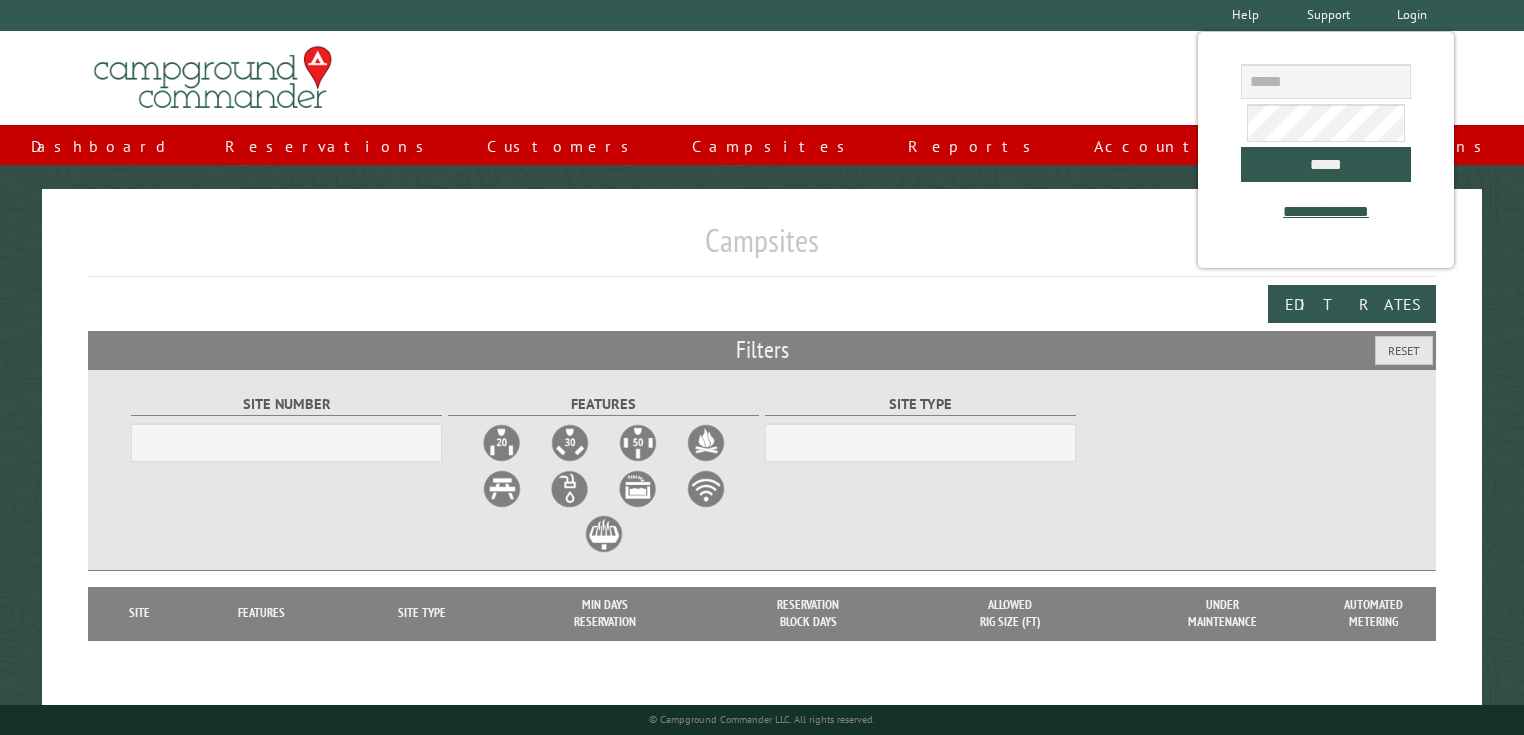 scroll, scrollTop: 0, scrollLeft: 0, axis: both 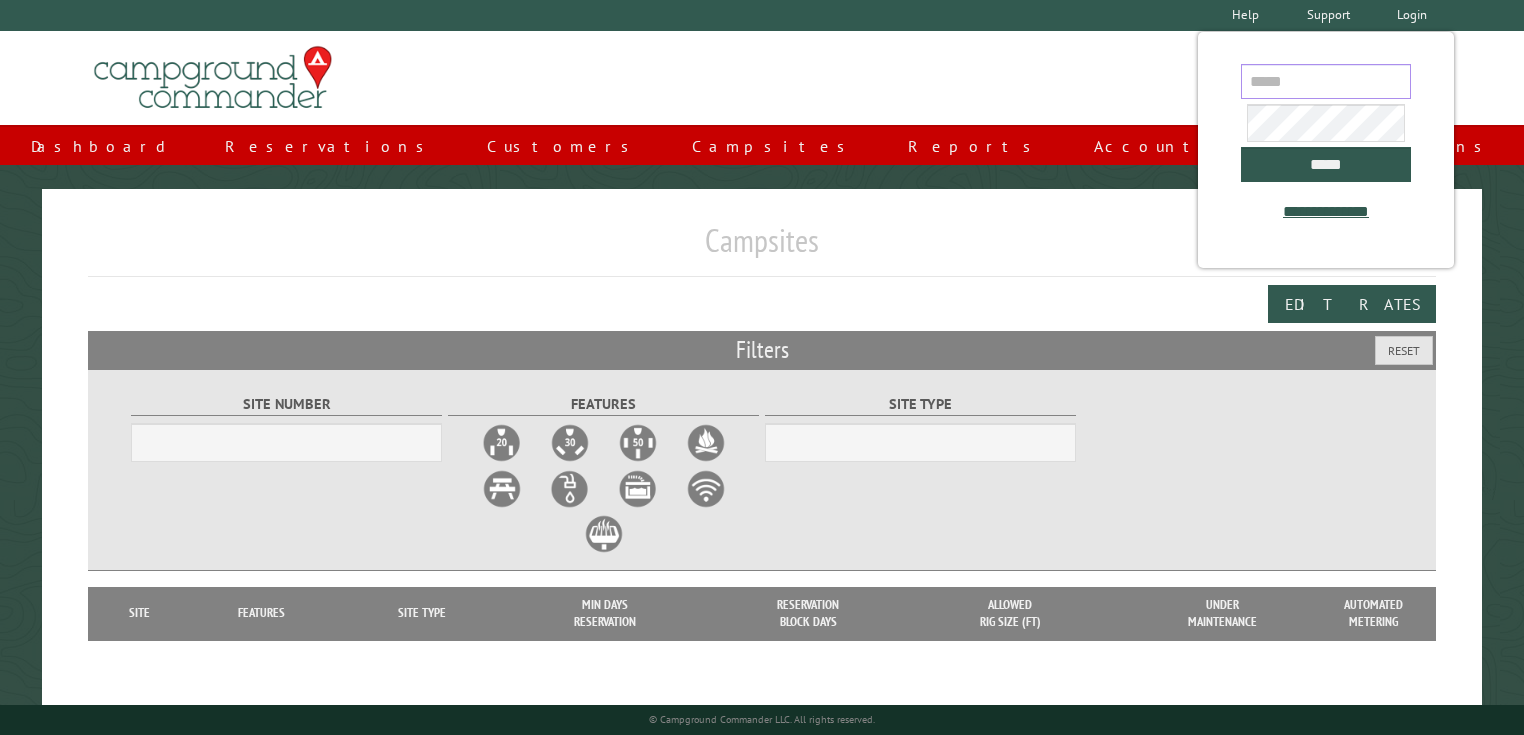 click at bounding box center [1326, 81] 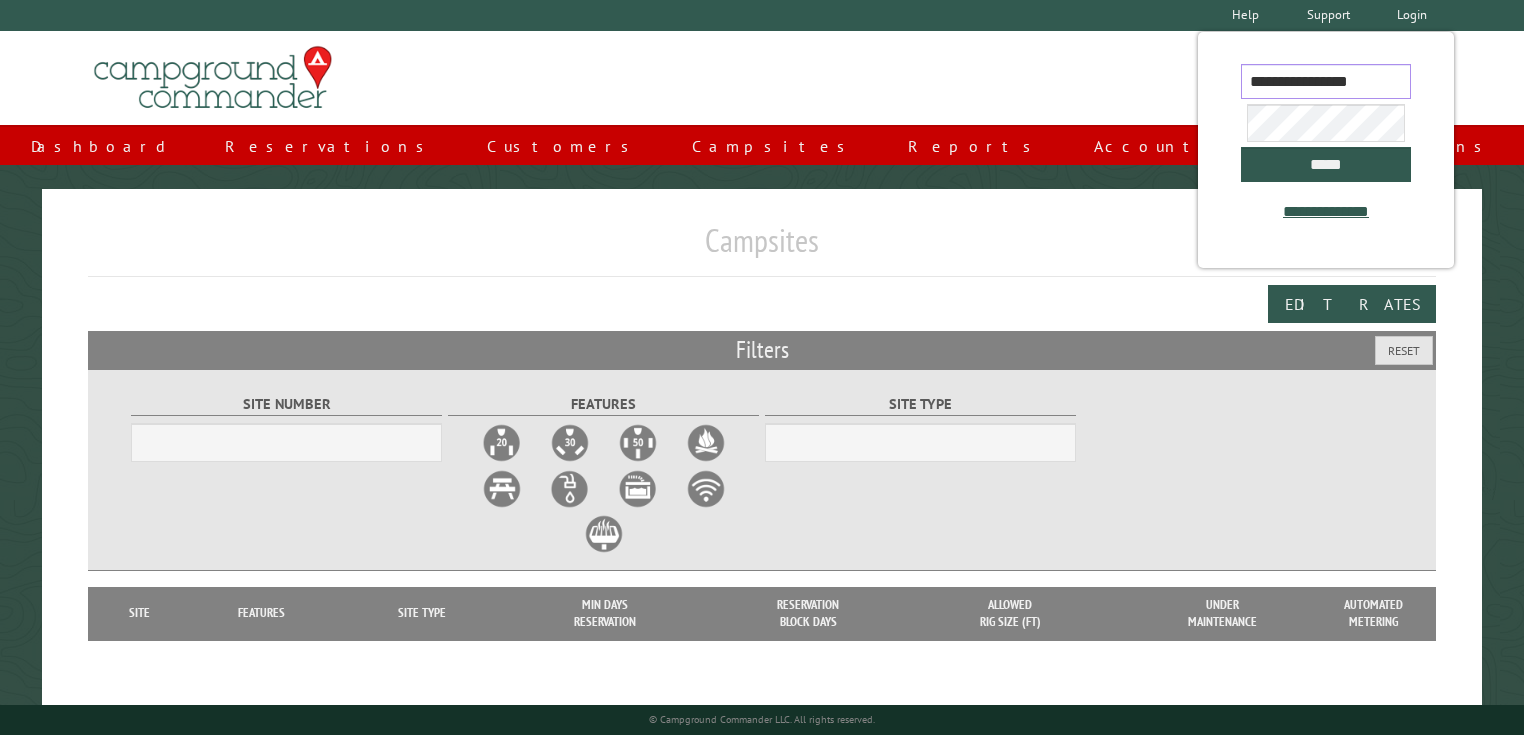 scroll, scrollTop: 0, scrollLeft: 5, axis: horizontal 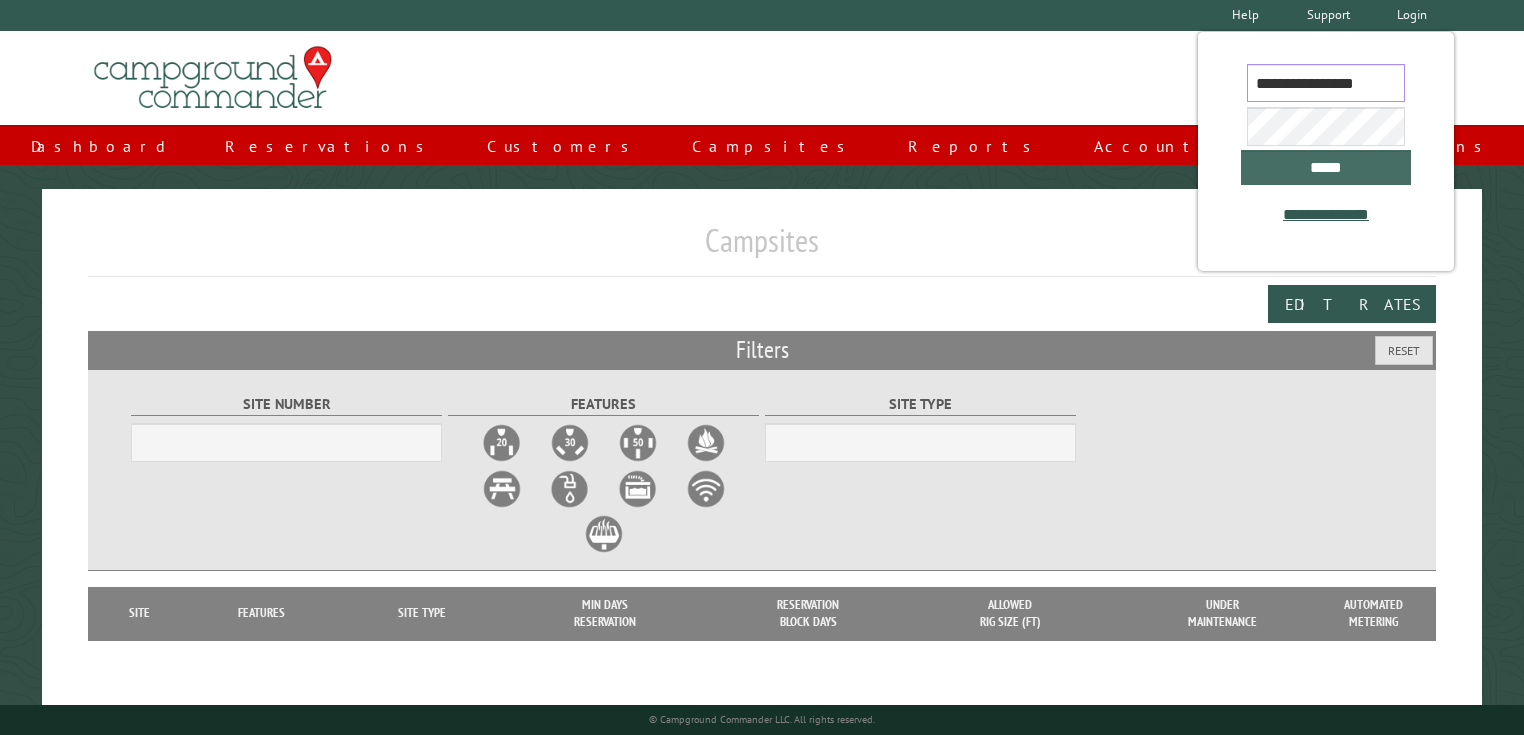 type on "**********" 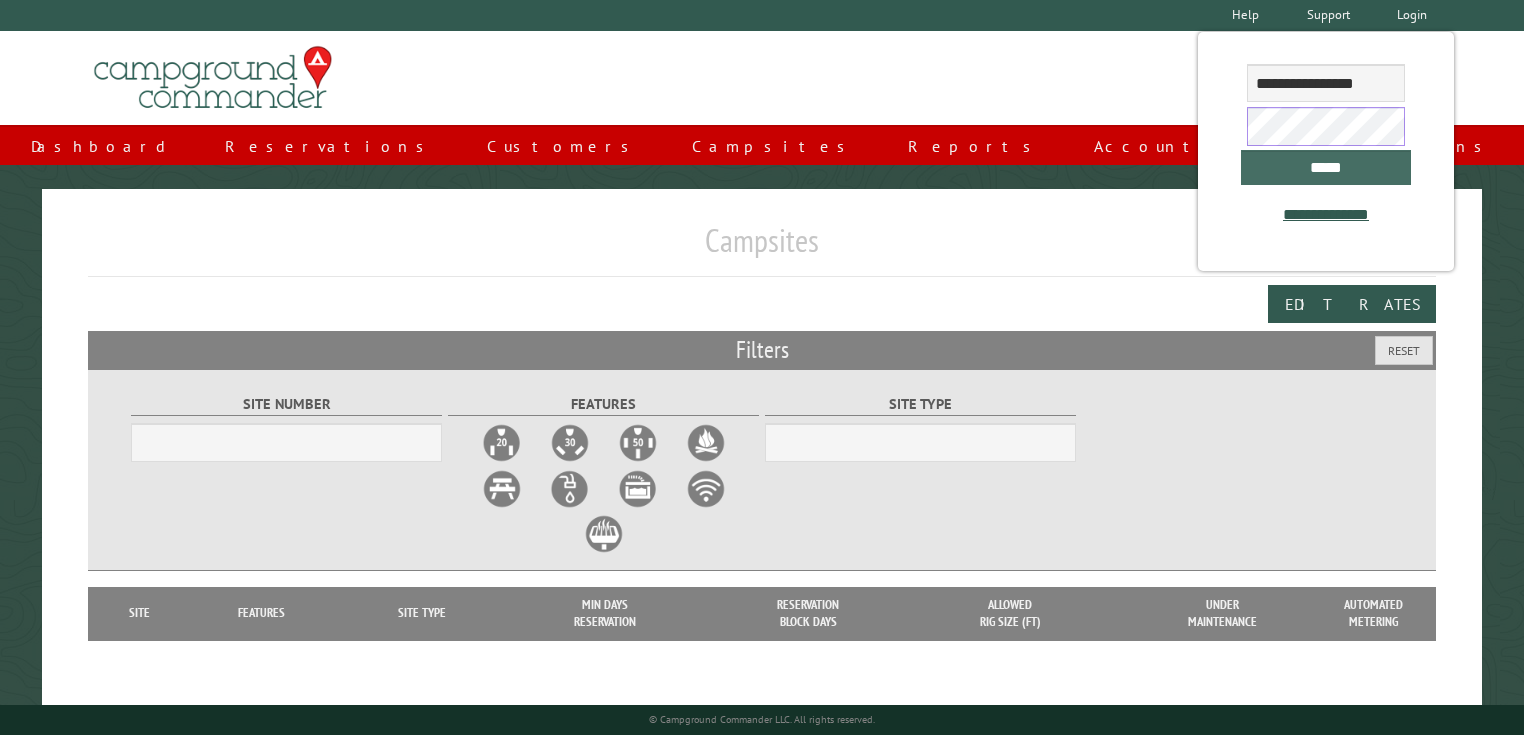 scroll, scrollTop: 0, scrollLeft: 0, axis: both 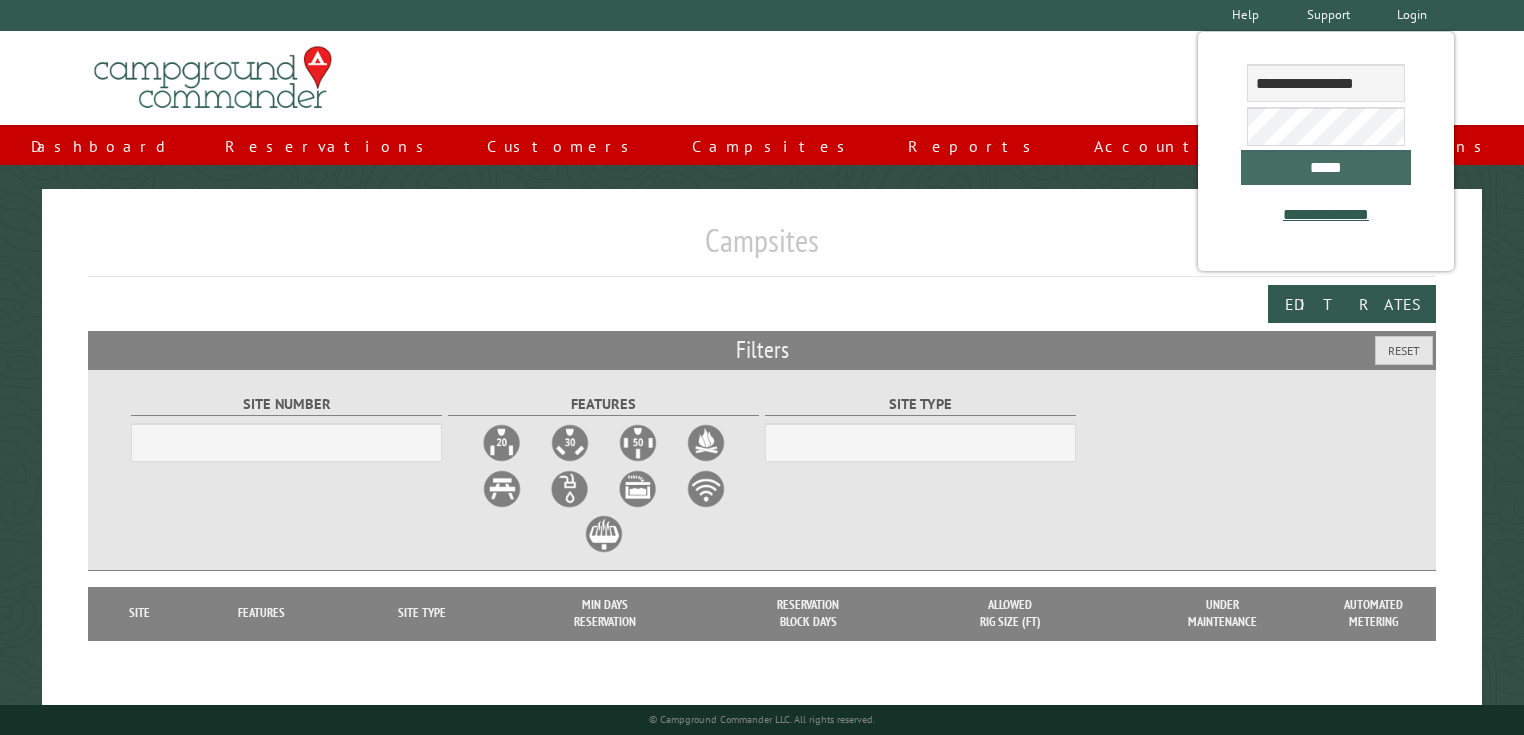 click on "*****" at bounding box center [1326, 167] 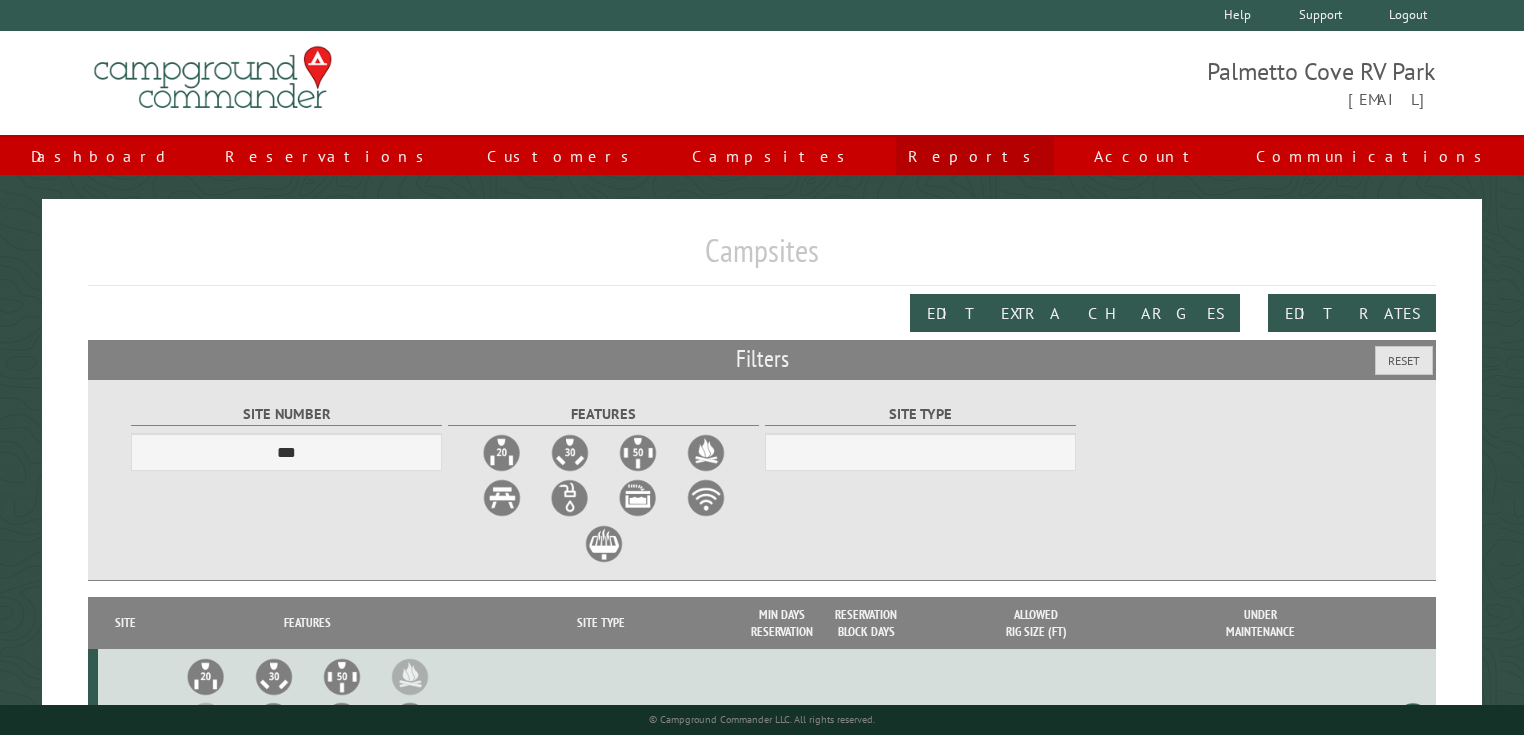 click on "Reports" at bounding box center (975, 156) 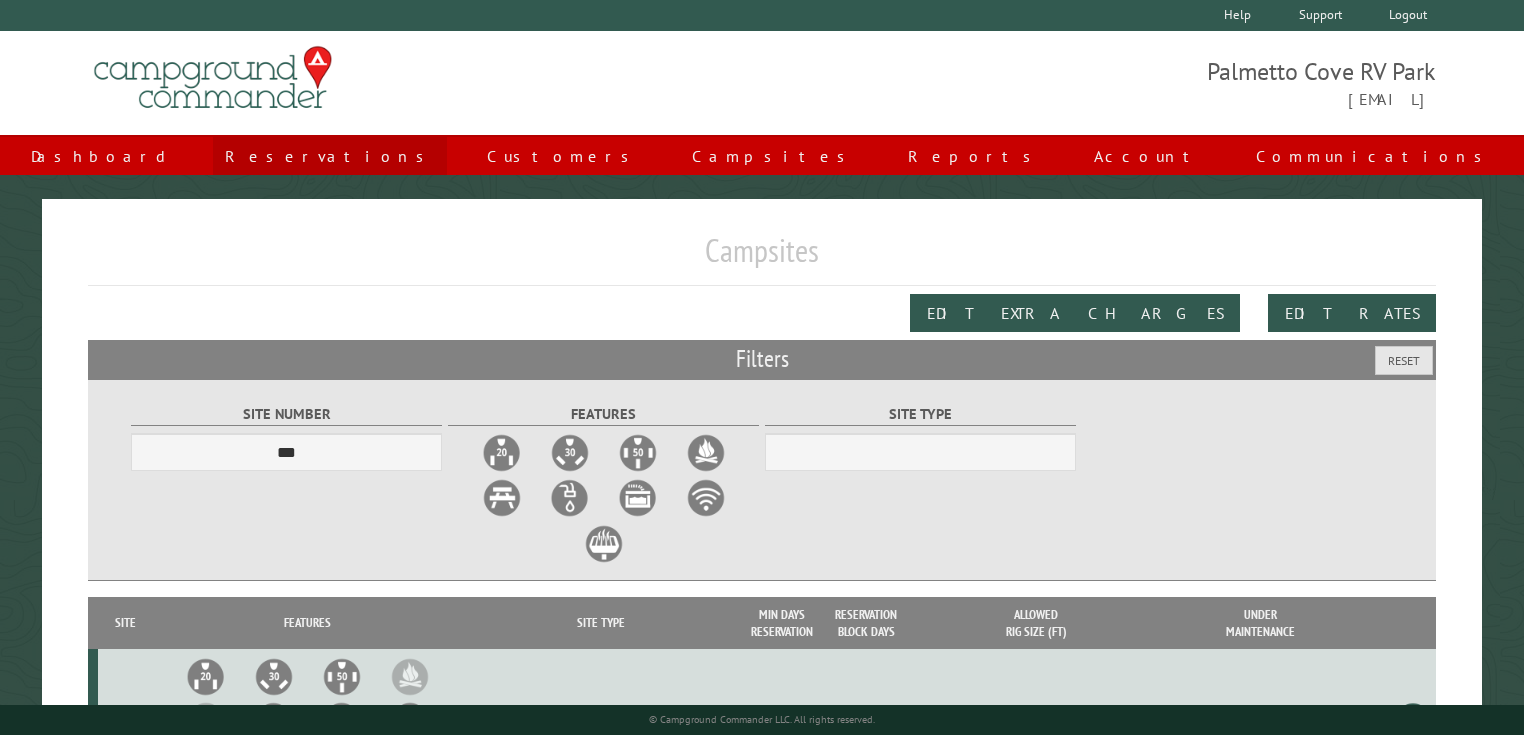 click on "Reservations" at bounding box center (330, 156) 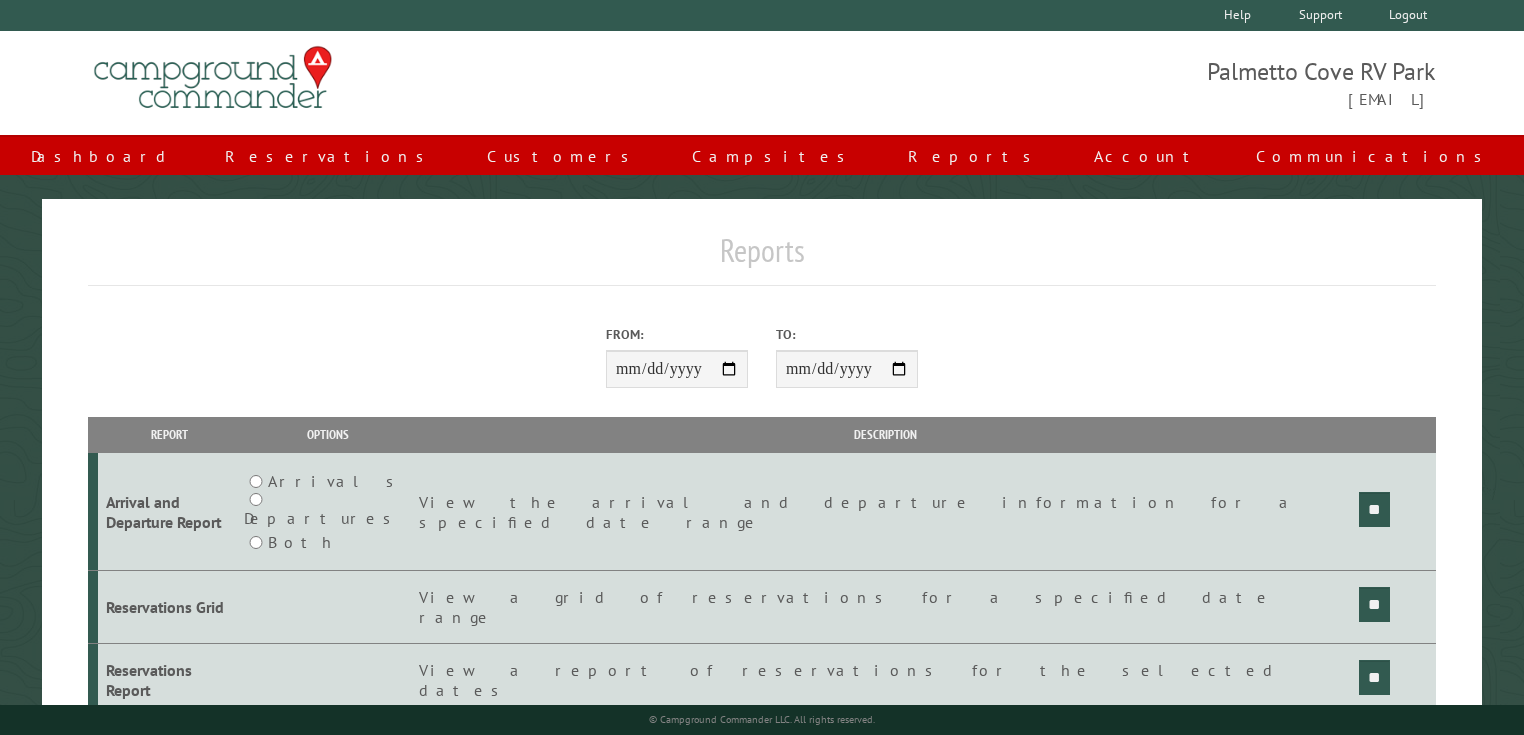 scroll, scrollTop: 0, scrollLeft: 0, axis: both 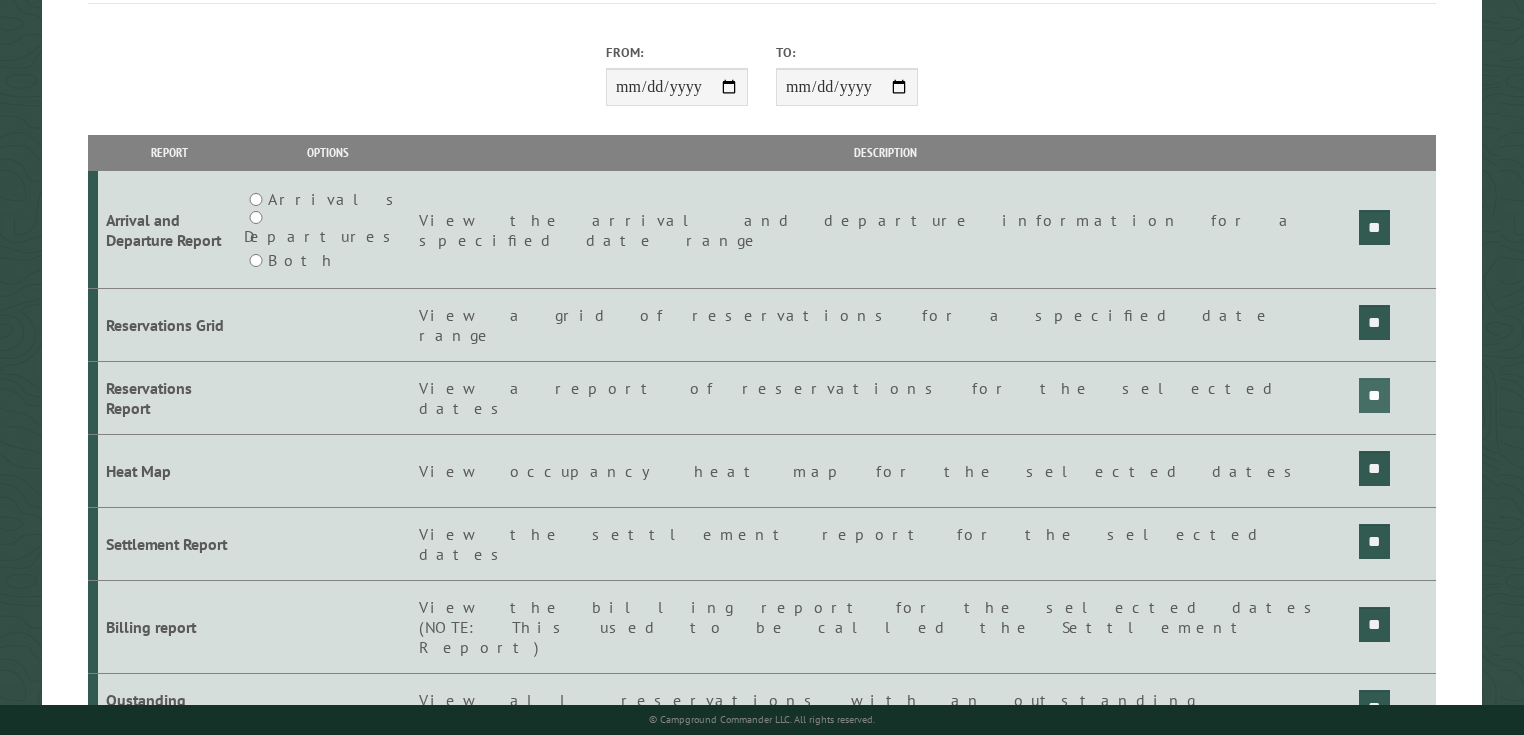 click on "**" at bounding box center [1374, 227] 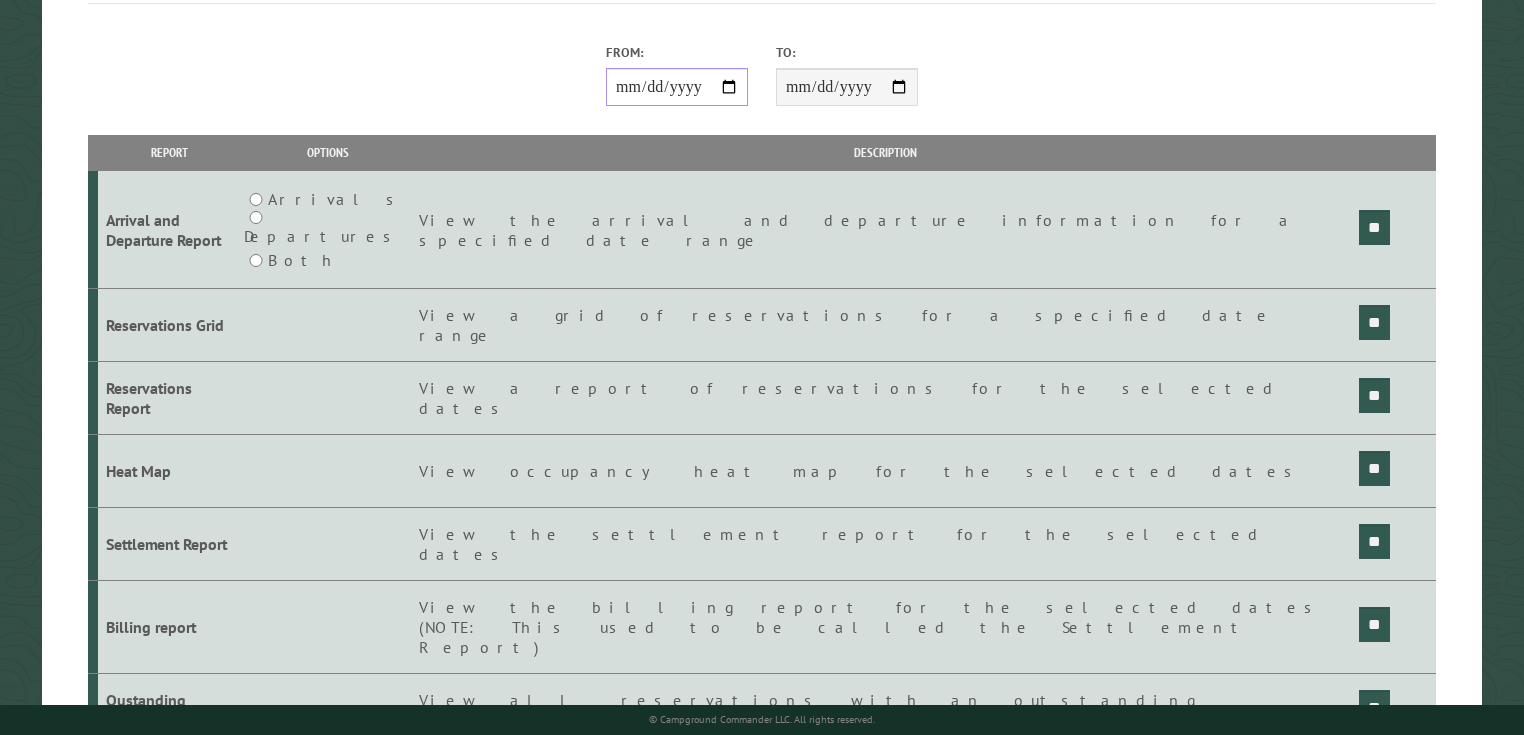 click on "From:" at bounding box center (677, 87) 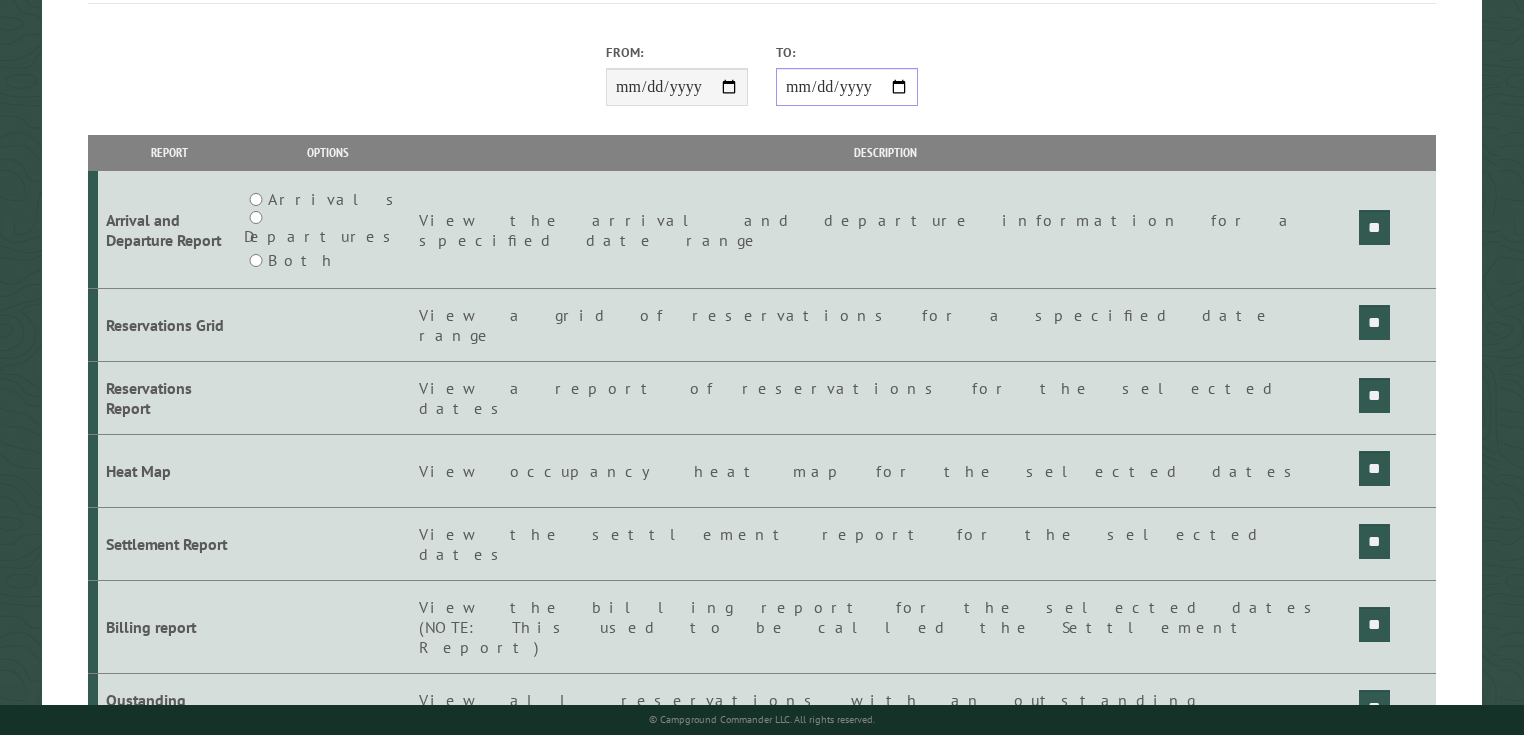 click on "**********" at bounding box center [847, 87] 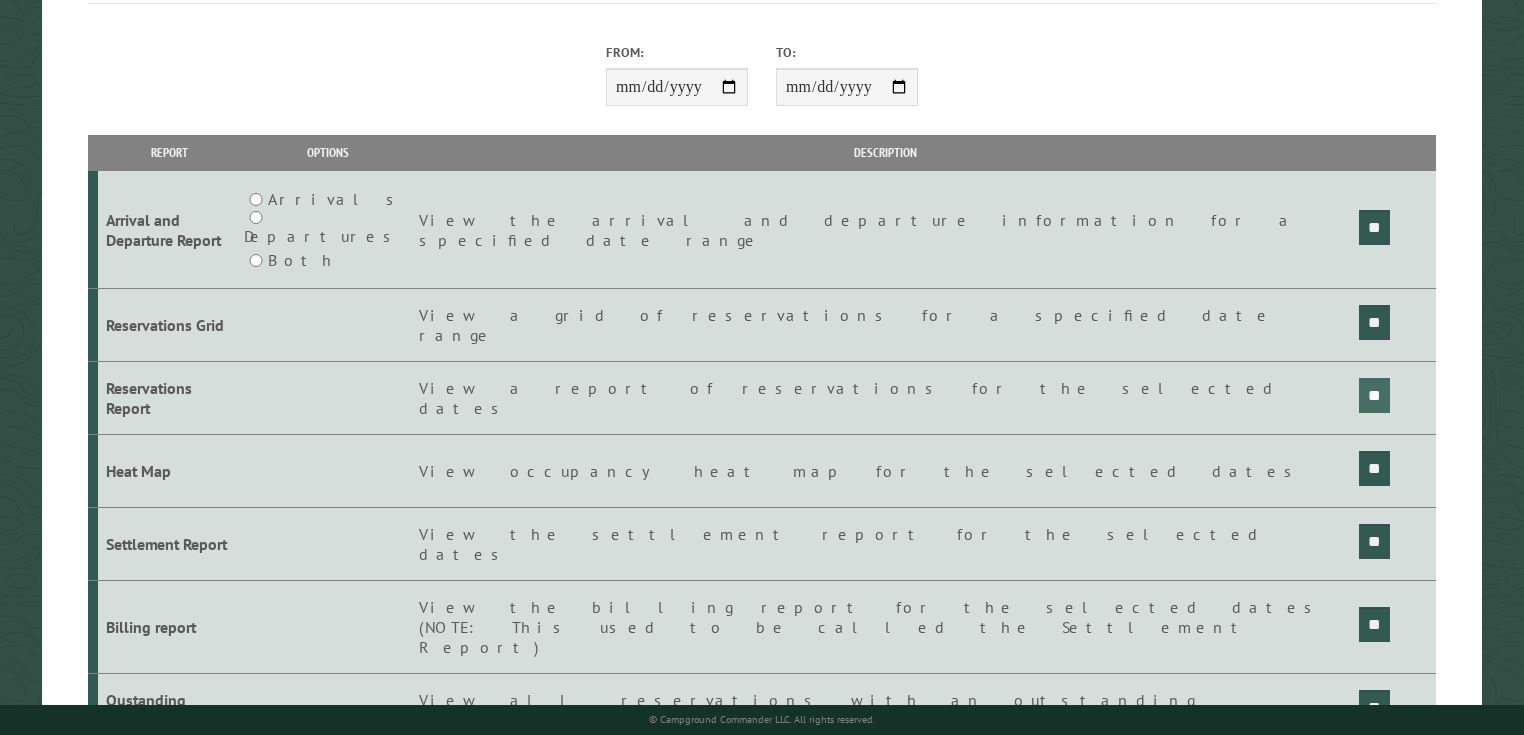 click on "**" at bounding box center [1374, 227] 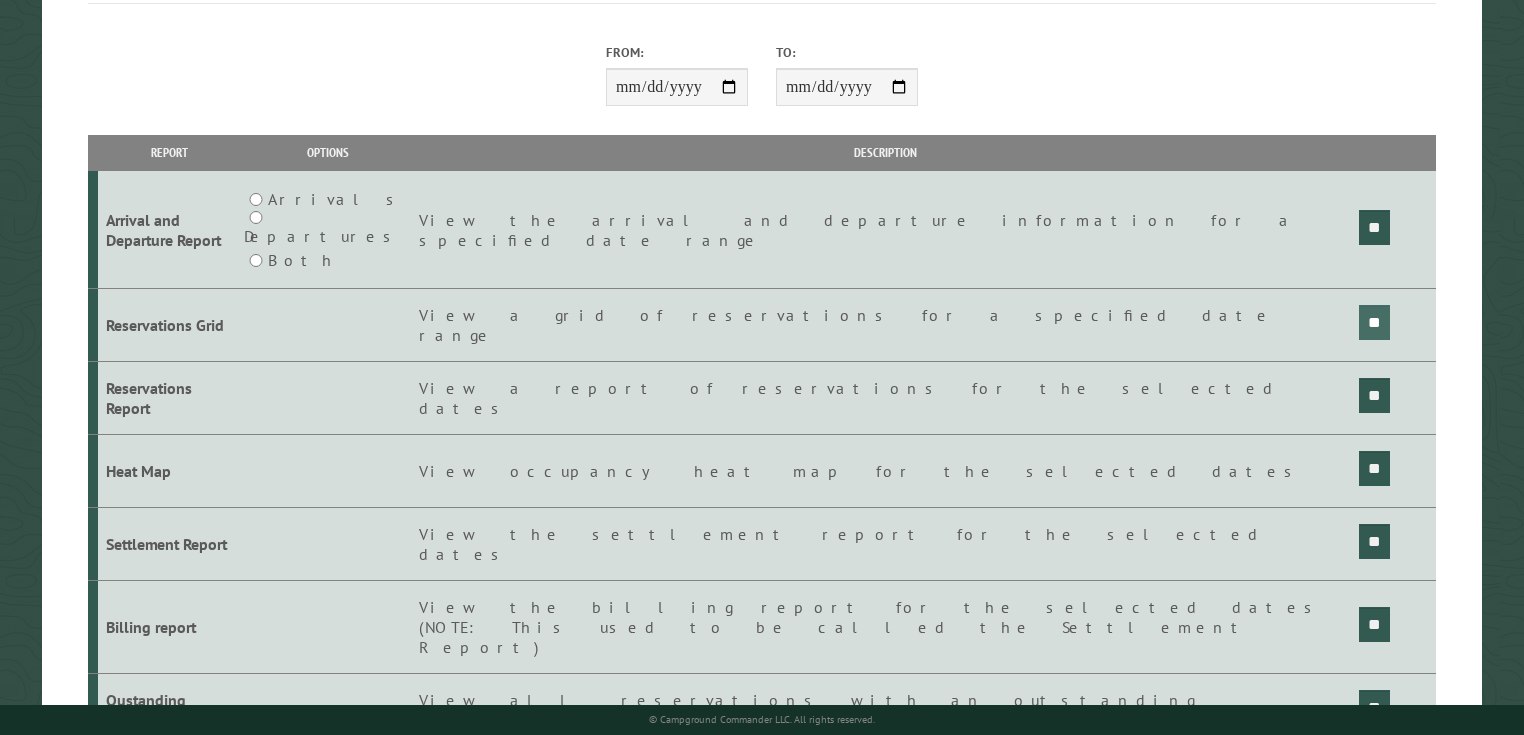click on "**" at bounding box center [1374, 227] 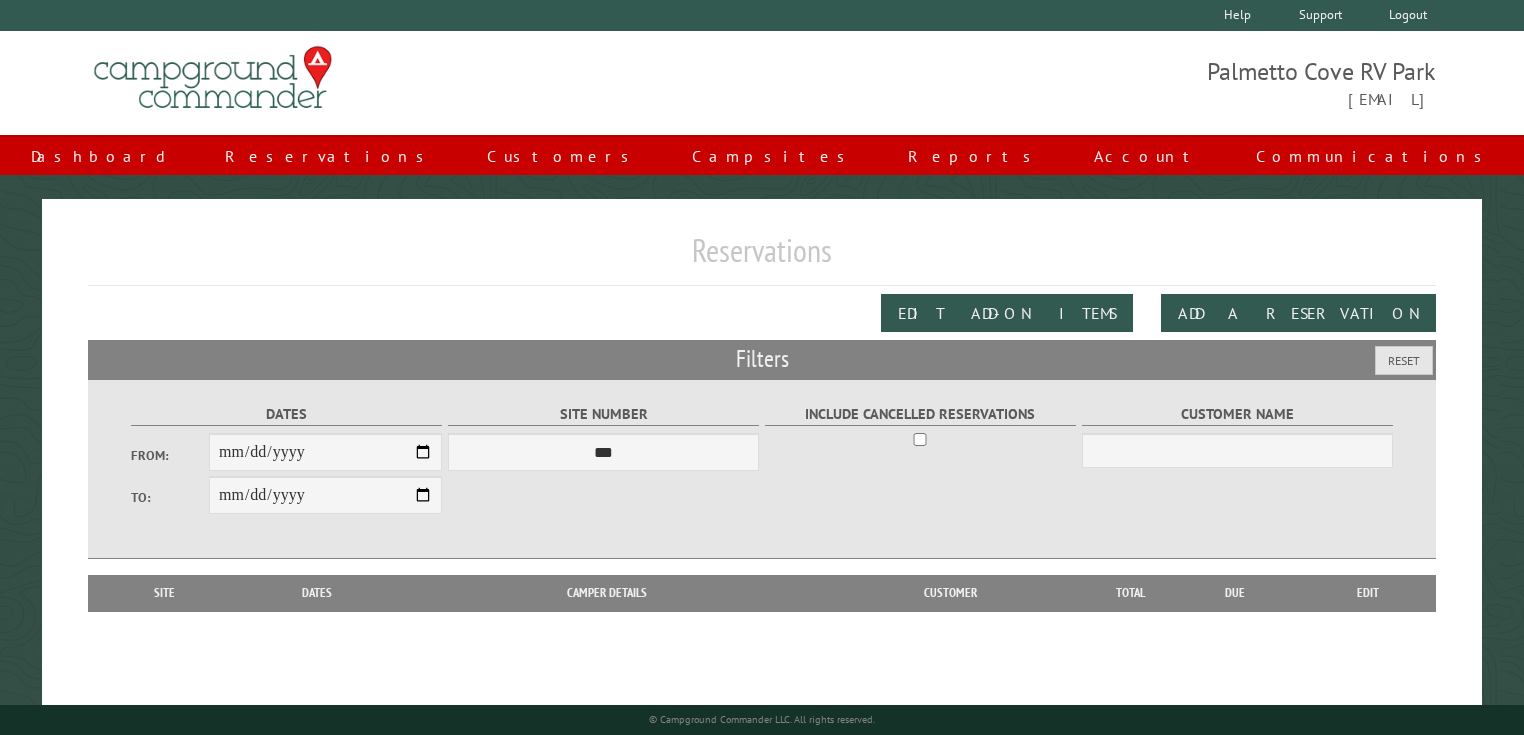 scroll, scrollTop: 0, scrollLeft: 0, axis: both 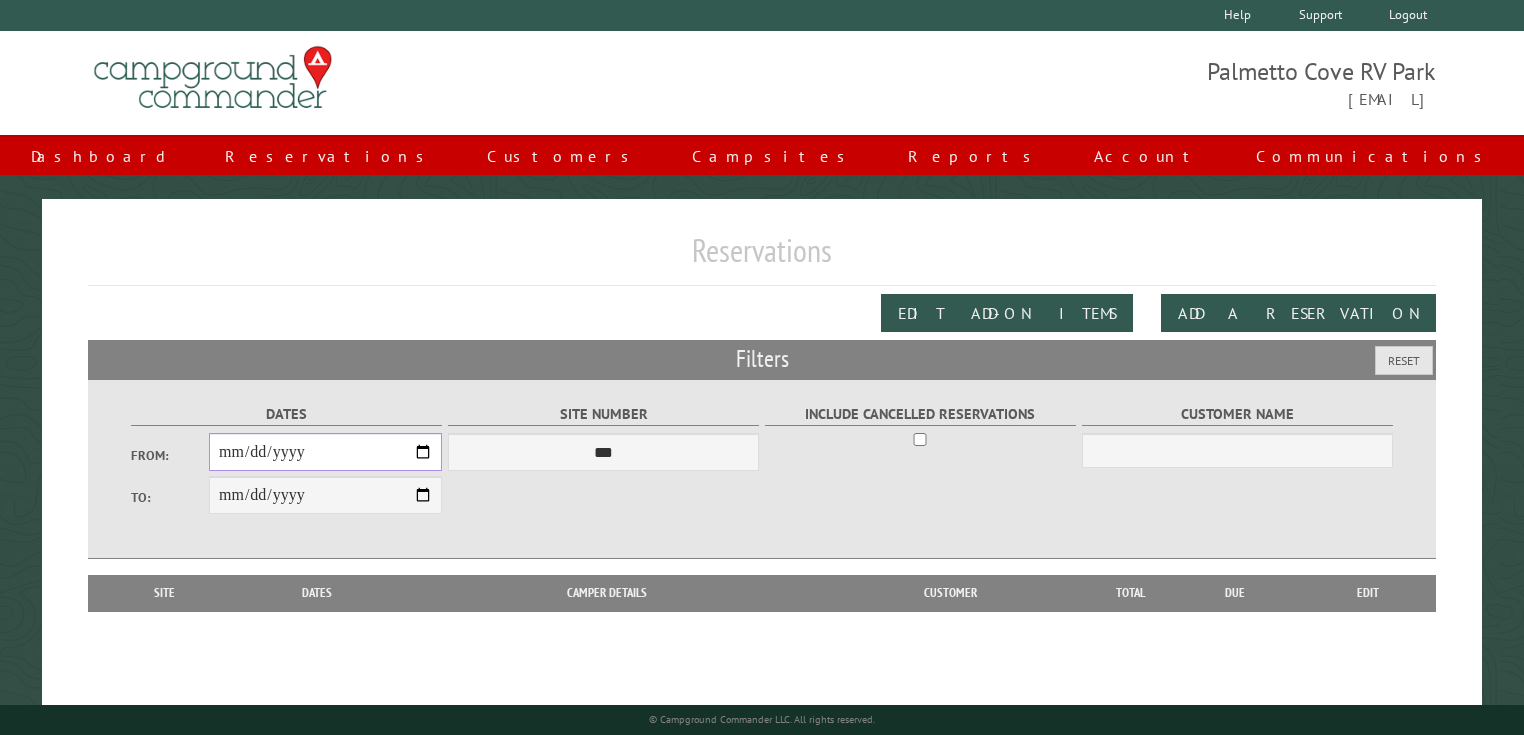 click on "From:" at bounding box center [325, 452] 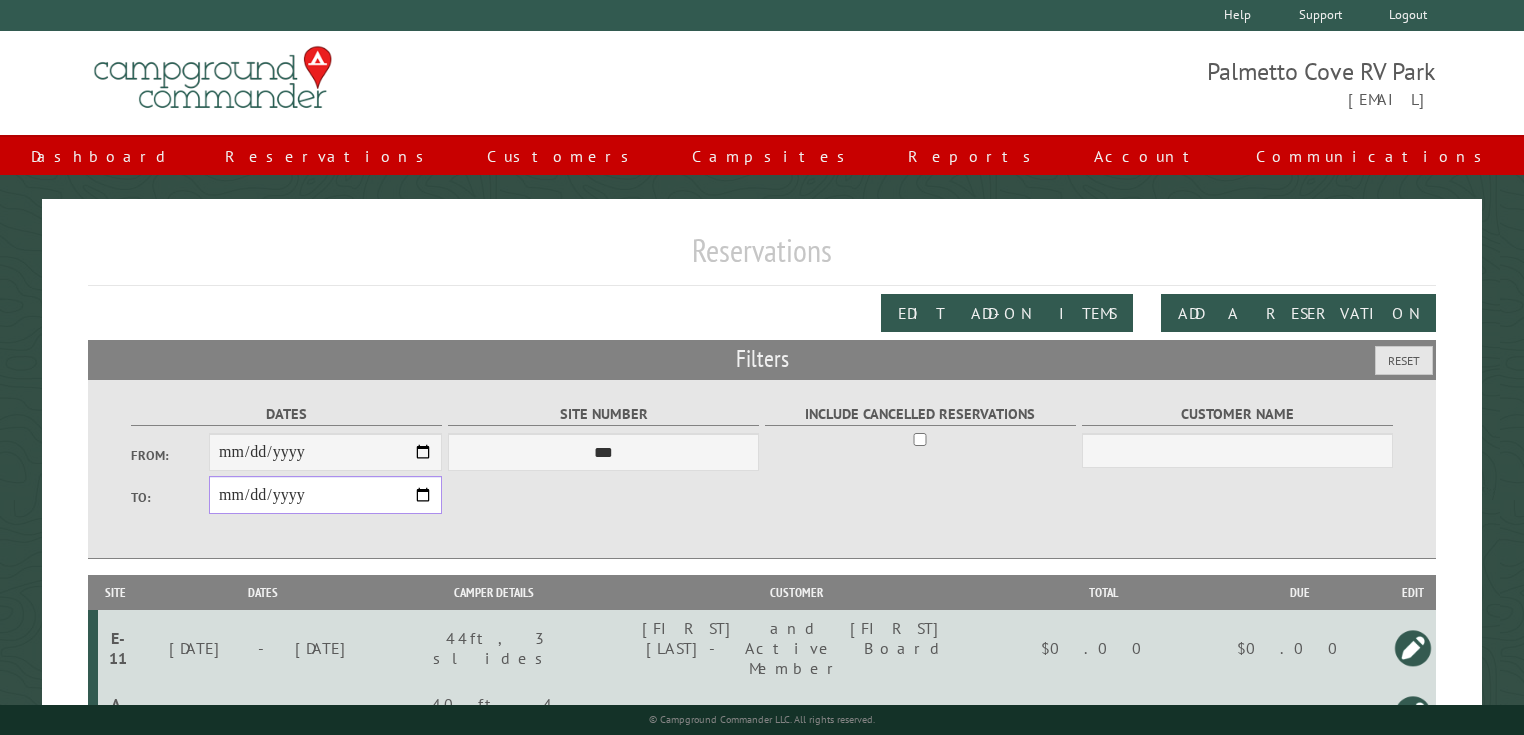 click on "**********" at bounding box center [325, 495] 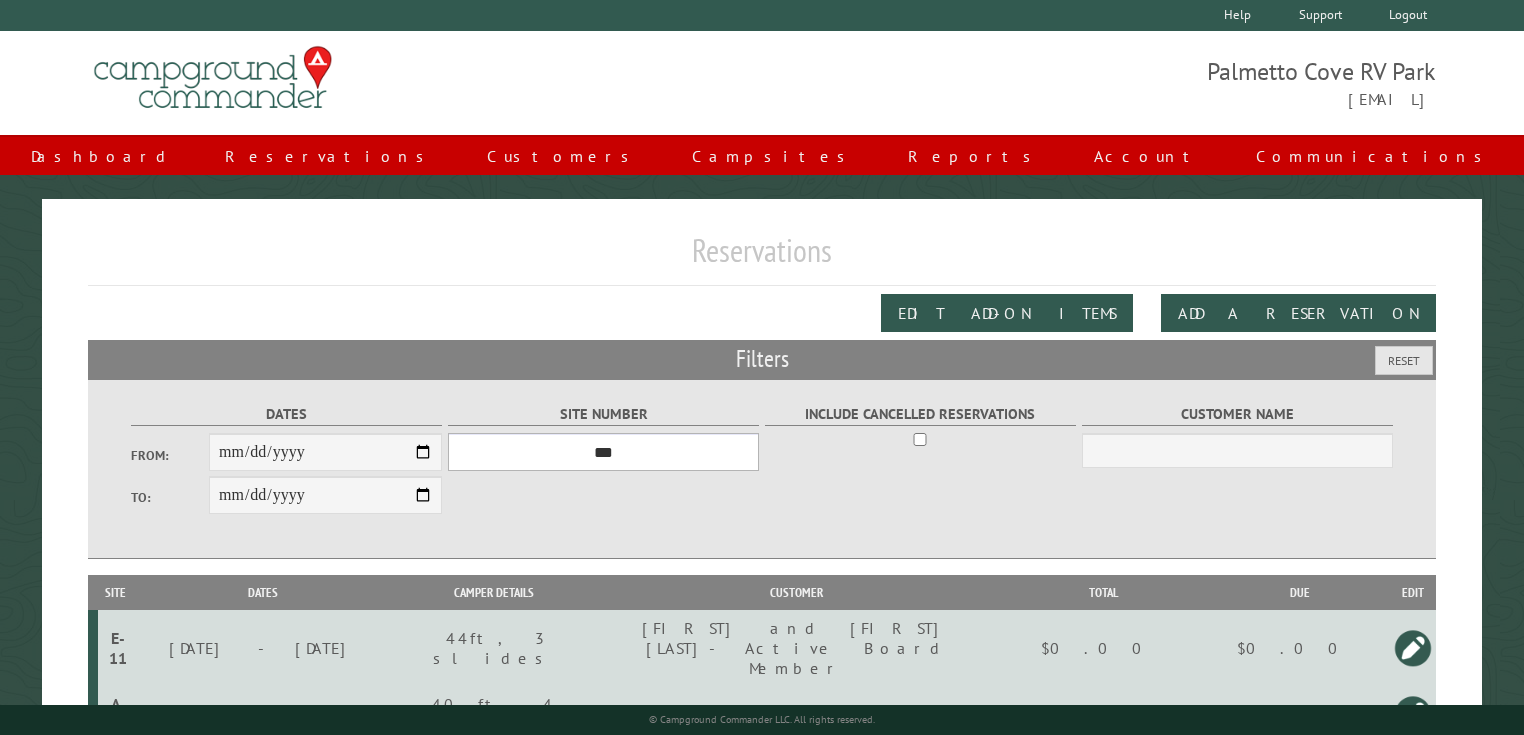 click on "*** **** **** **** **** **** **** **** **** **** **** **** **** **** **** **** **** **** **** **** **** **** **** **** **** **** **** **** **** **** **** **** **** **** **** **** **** **** **** **** **** **** **** **** **** **** **** **** **** **** **** **** **** **** **** **** **** **** **** **** **** **** **** **** **** **** **** **** **** **** **** **** **** **** **** **** **** **** **** **** **** **** **** **** **** **** **** **** **** **** **** **** **** **** **** **** **** **** **** **** **** **** **** **** **** **** **** **** **** **** **** **** **** **** **** **** **** **** **** **** **** **** **** **** **** **** **** **** **** **** **** **** **** **** **** **** **** **** **** **** **** **** **** **** **** **** ****" at bounding box center (603, 452) 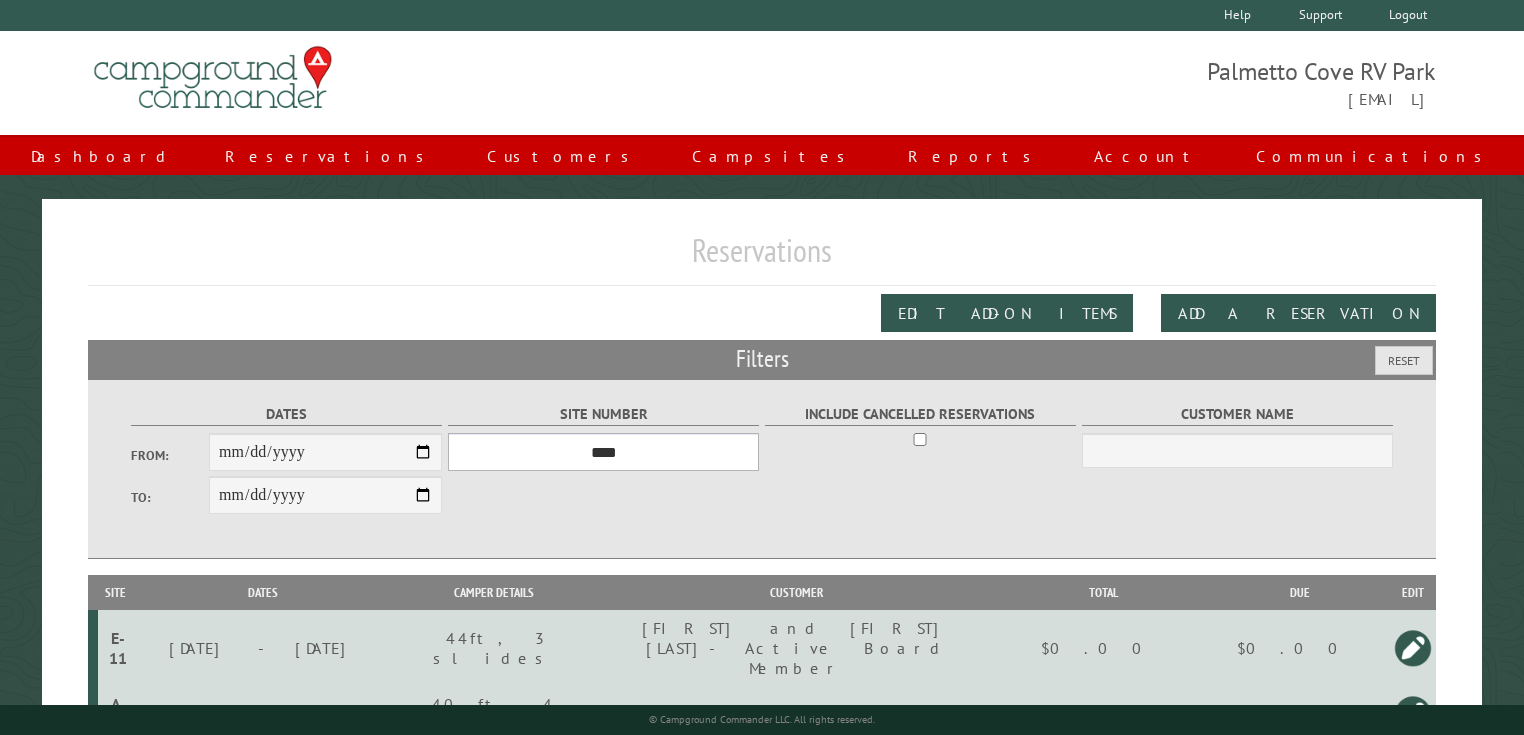 click on "*** **** **** **** **** **** **** **** **** **** **** **** **** **** **** **** **** **** **** **** **** **** **** **** **** **** **** **** **** **** **** **** **** **** **** **** **** **** **** **** **** **** **** **** **** **** **** **** **** **** **** **** **** **** **** **** **** **** **** **** **** **** **** **** **** **** **** **** **** **** **** **** **** **** **** **** **** **** **** **** **** **** **** **** **** **** **** **** **** **** **** **** **** **** **** **** **** **** **** **** **** **** **** **** **** **** **** **** **** **** **** **** **** **** **** **** **** **** **** **** **** **** **** **** **** **** **** **** **** **** **** **** **** **** **** **** **** **** **** **** **** **** **** **** **** **** ****" at bounding box center (603, 452) 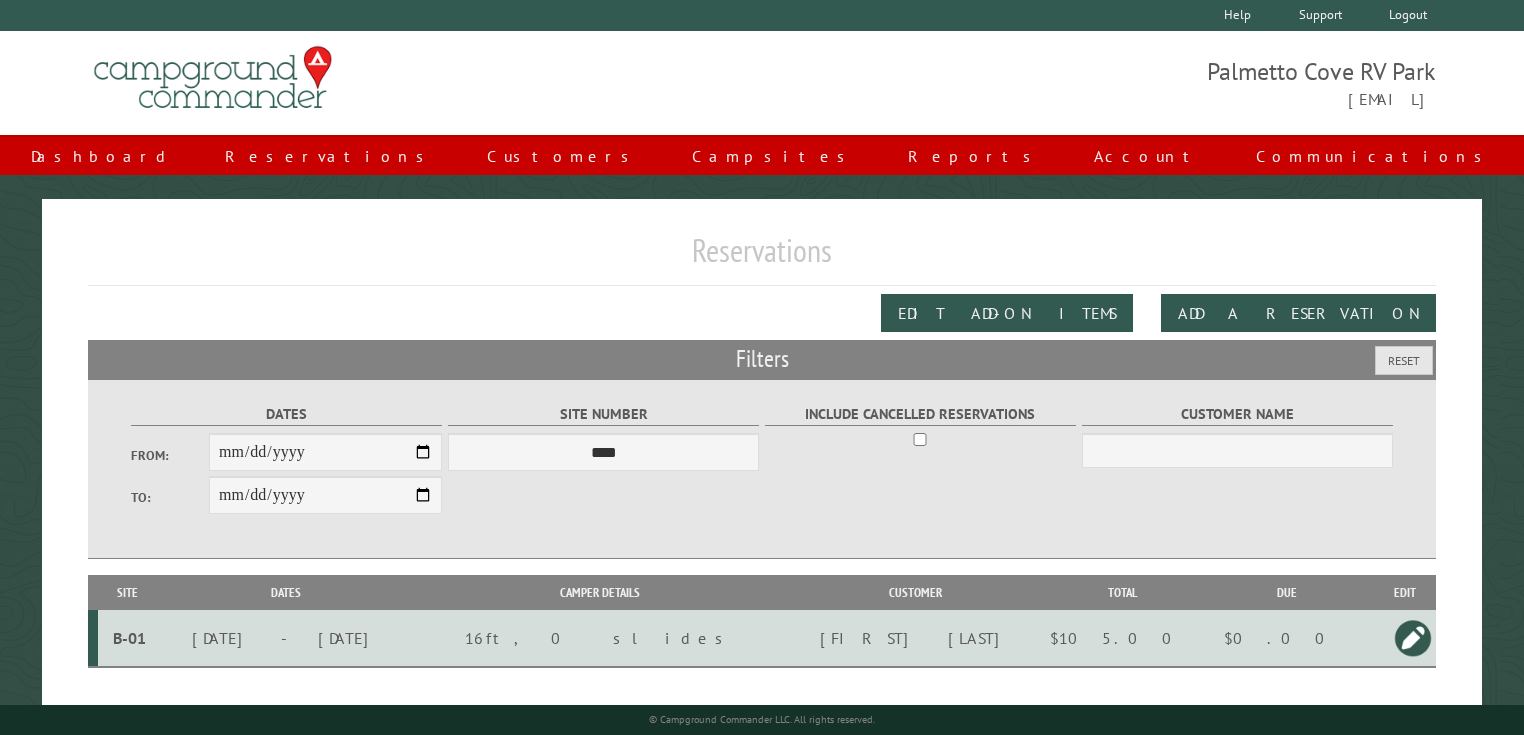 click at bounding box center (1413, 638) 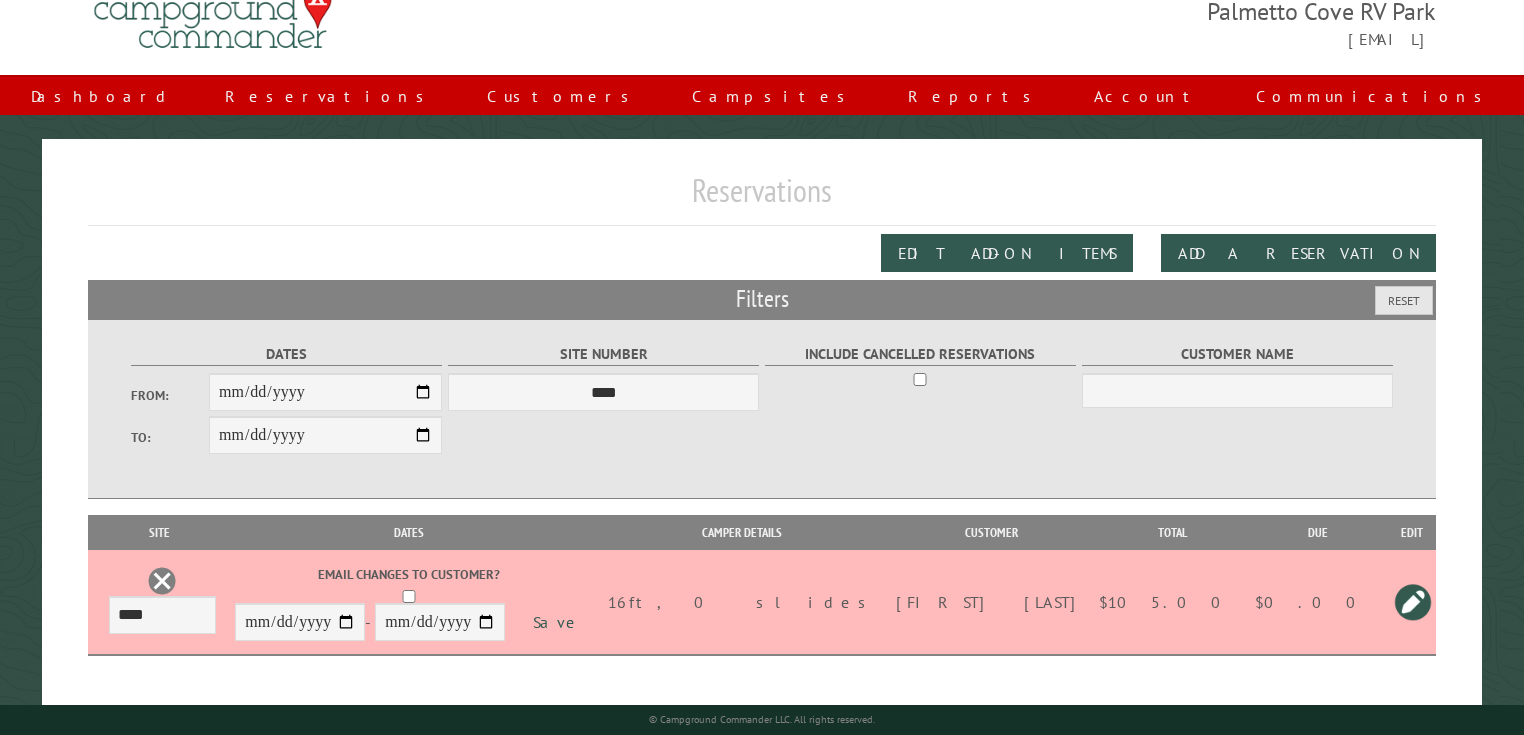 scroll, scrollTop: 64, scrollLeft: 0, axis: vertical 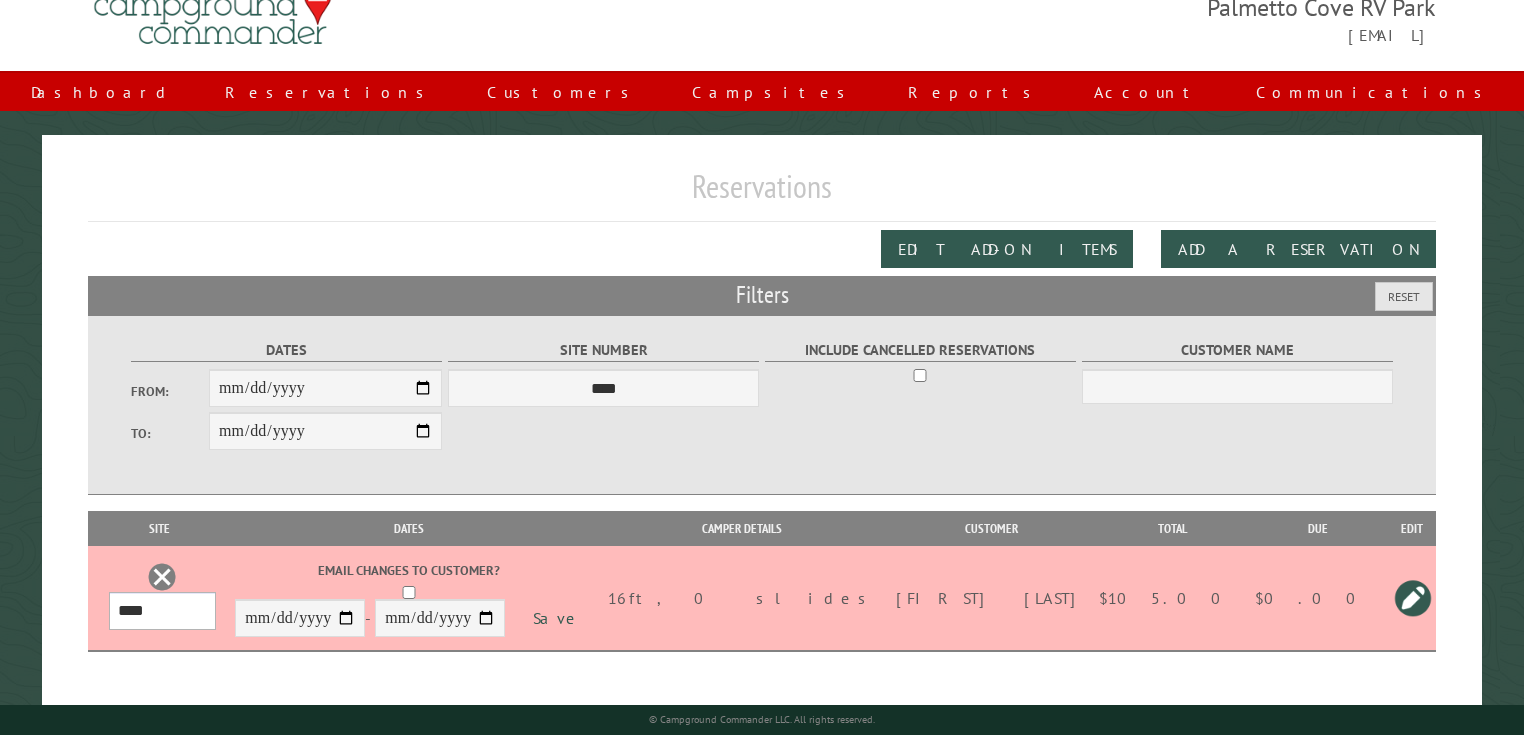 click on "*** **** **** **** **** **** **** **** **** **** **** **** **** **** **** **** **** **** **** **** **** **** **** **** **** **** **** **** **** **** **** **** **** **** **** **** **** **** **** **** **** **** **** **** **** **** **** **** **** **** **** **** **** **** **** **** **** **** **** **** **** **** **** **** **** **** **** **** **** **** **** **** **** **** **** **** **** **** **** **** **** **** **** **** **** **** **** **** **** **** **** **** **** **** **** **** **** **** **** **** **** **** **** **** **** **** **** **** **** **** **** **** **** **** **** **** **** **** **** **** **** **** **** **** **** **** **** **** **** **** **** **** **** **** **** **** **** **** **** **** **** **** **** **** **** **** ****" at bounding box center (162, 611) 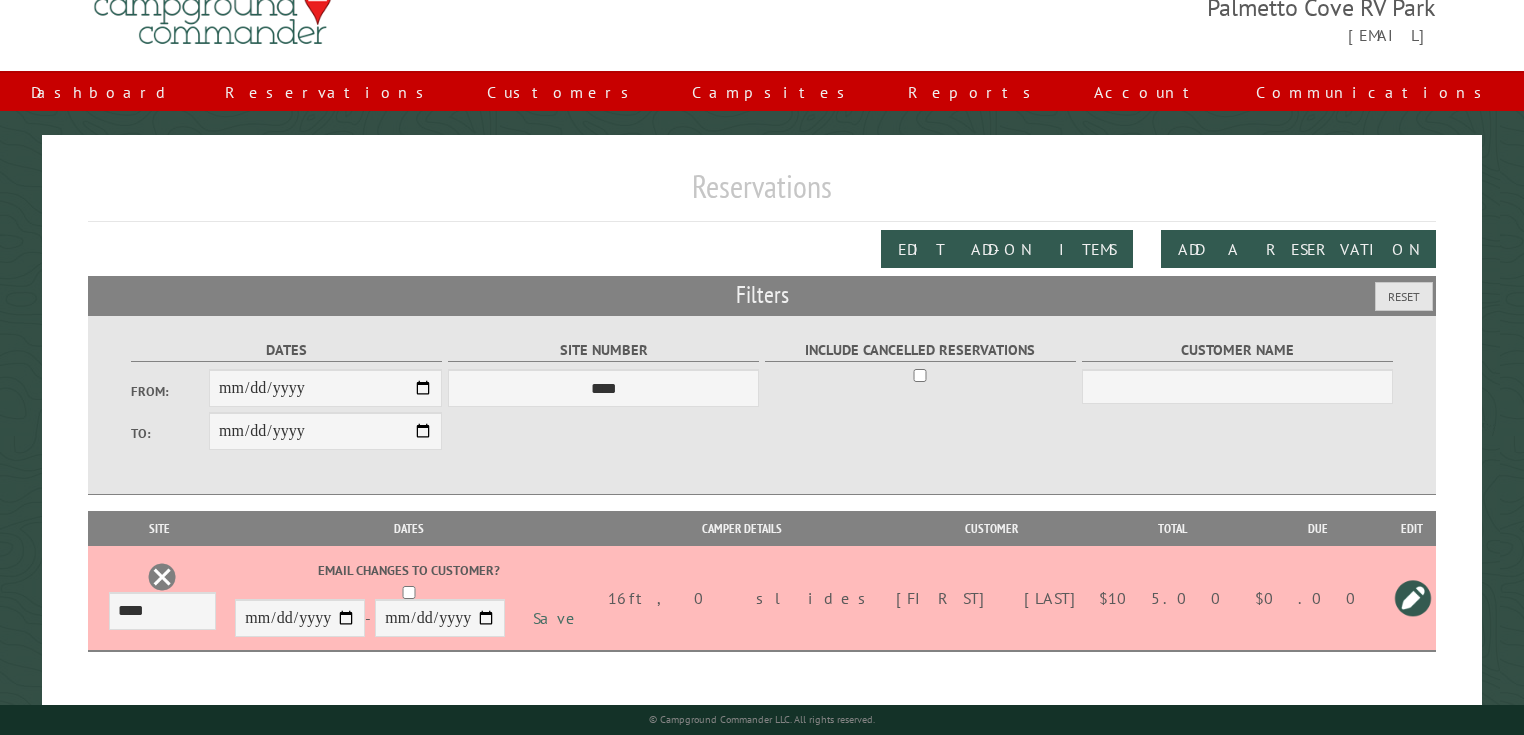 click on "Save" at bounding box center [558, 619] 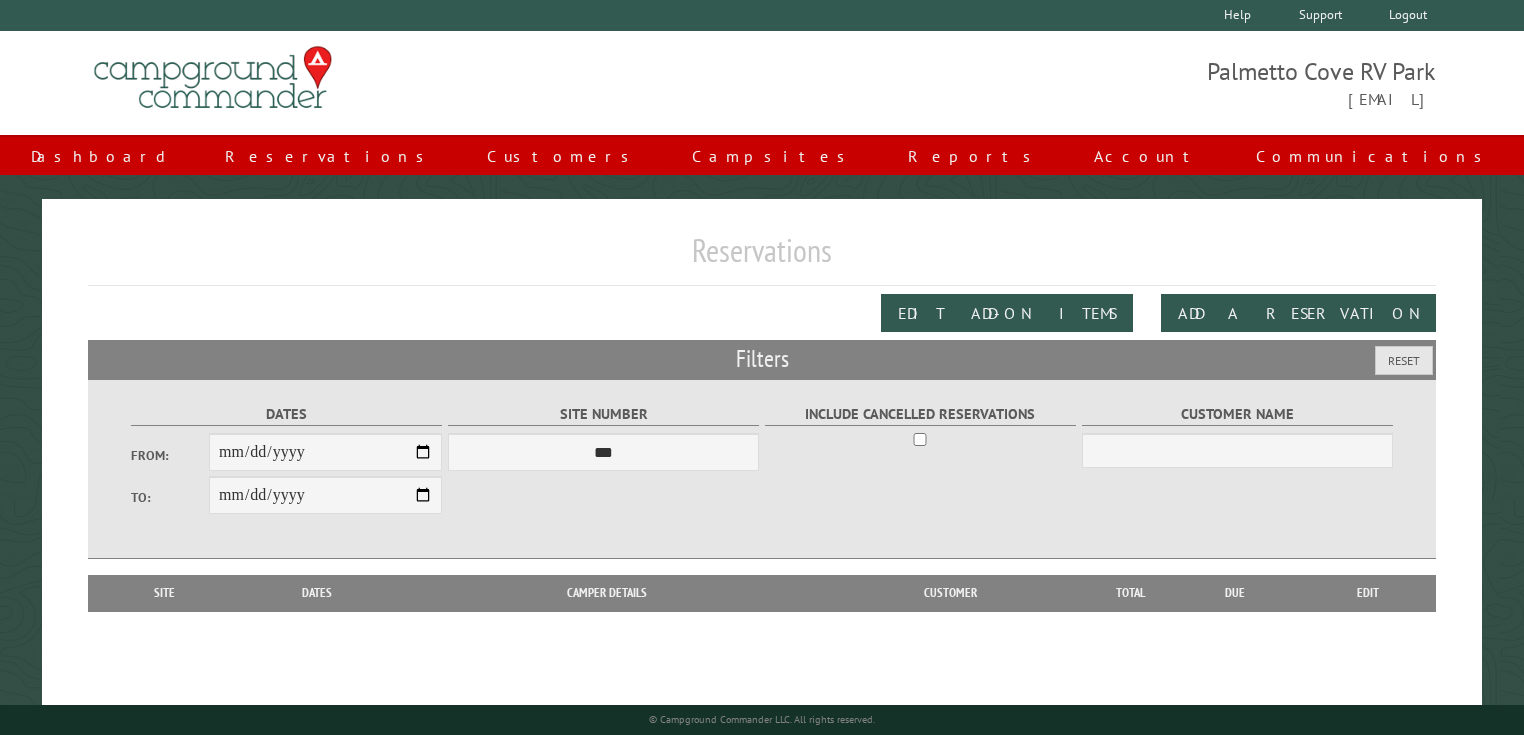 scroll, scrollTop: 0, scrollLeft: 0, axis: both 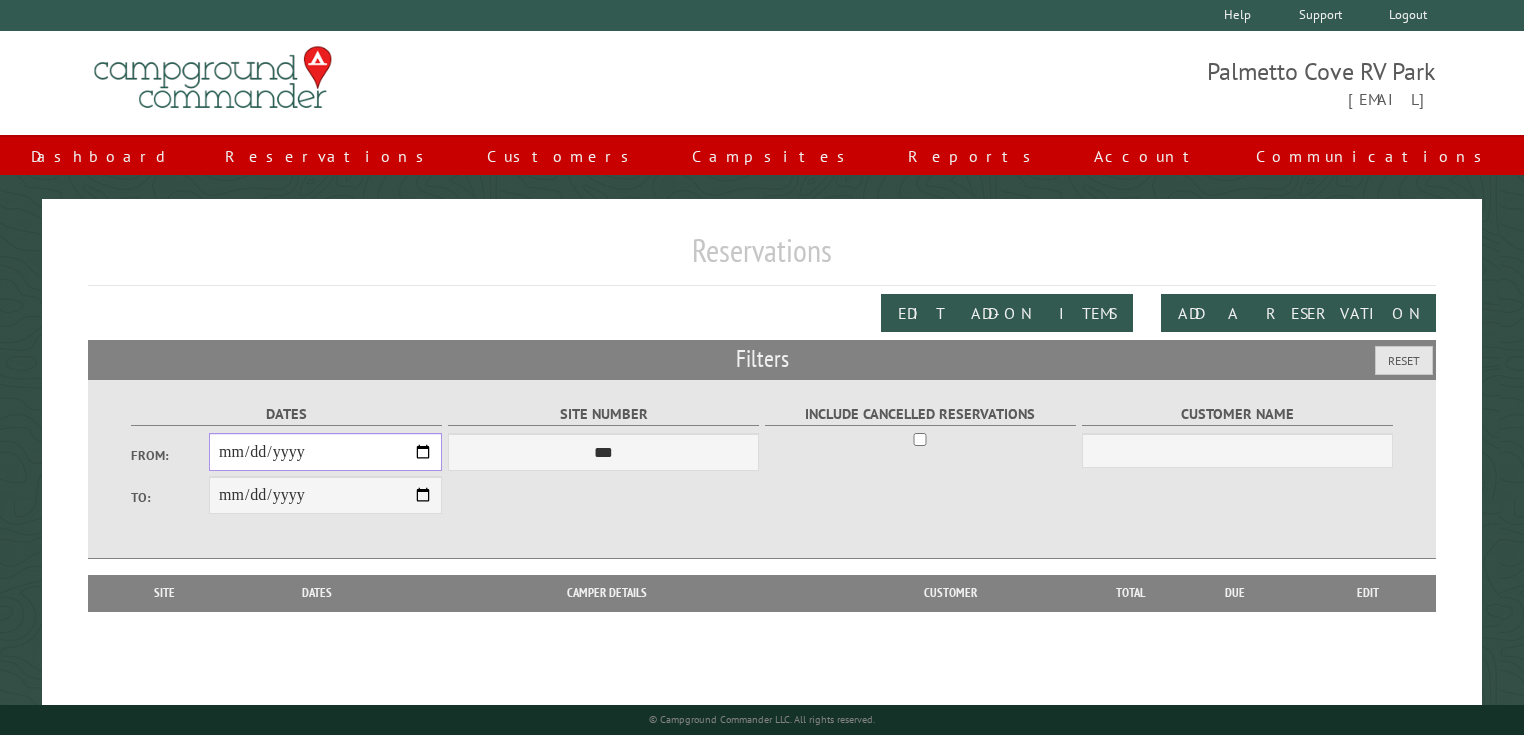 click on "From:" at bounding box center [325, 452] 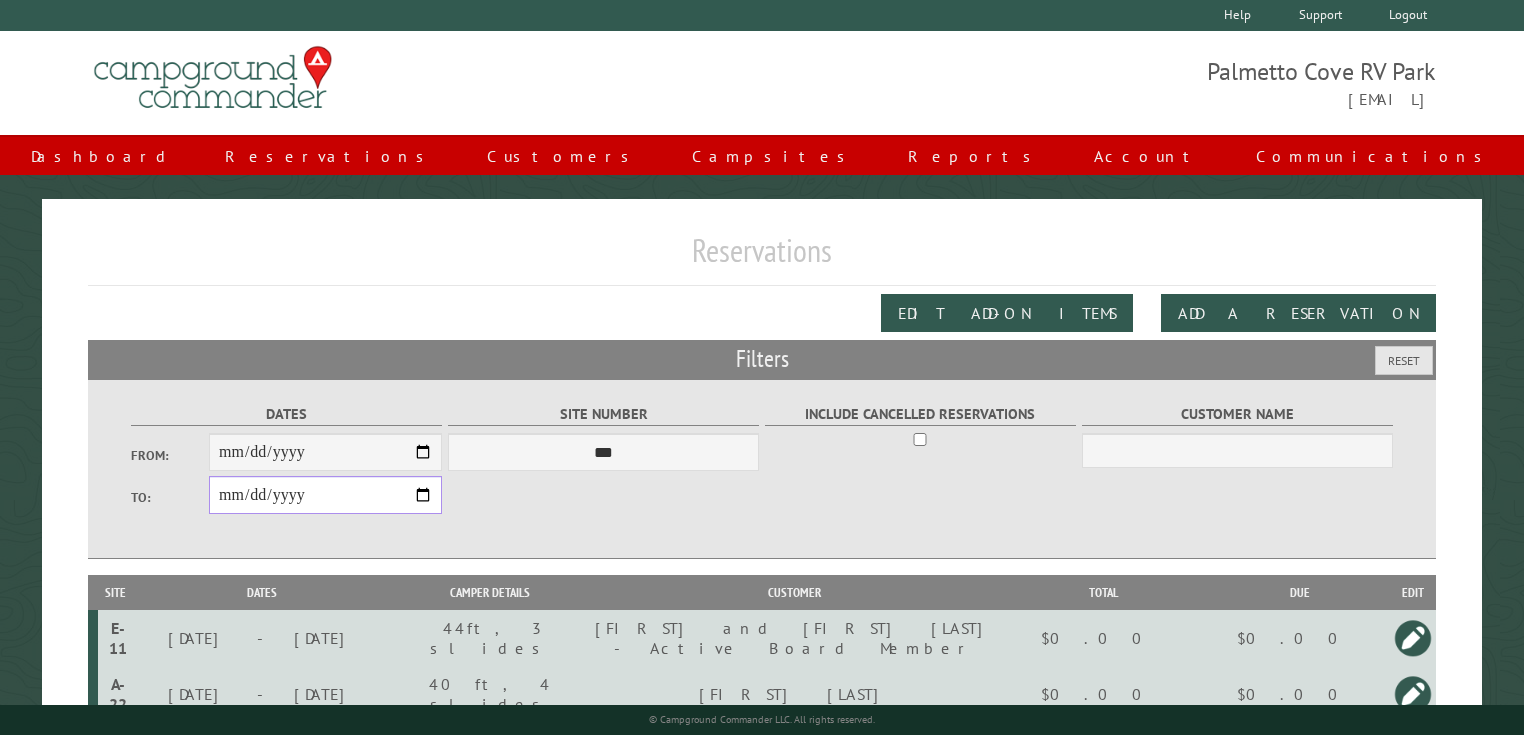 click on "**********" at bounding box center [325, 495] 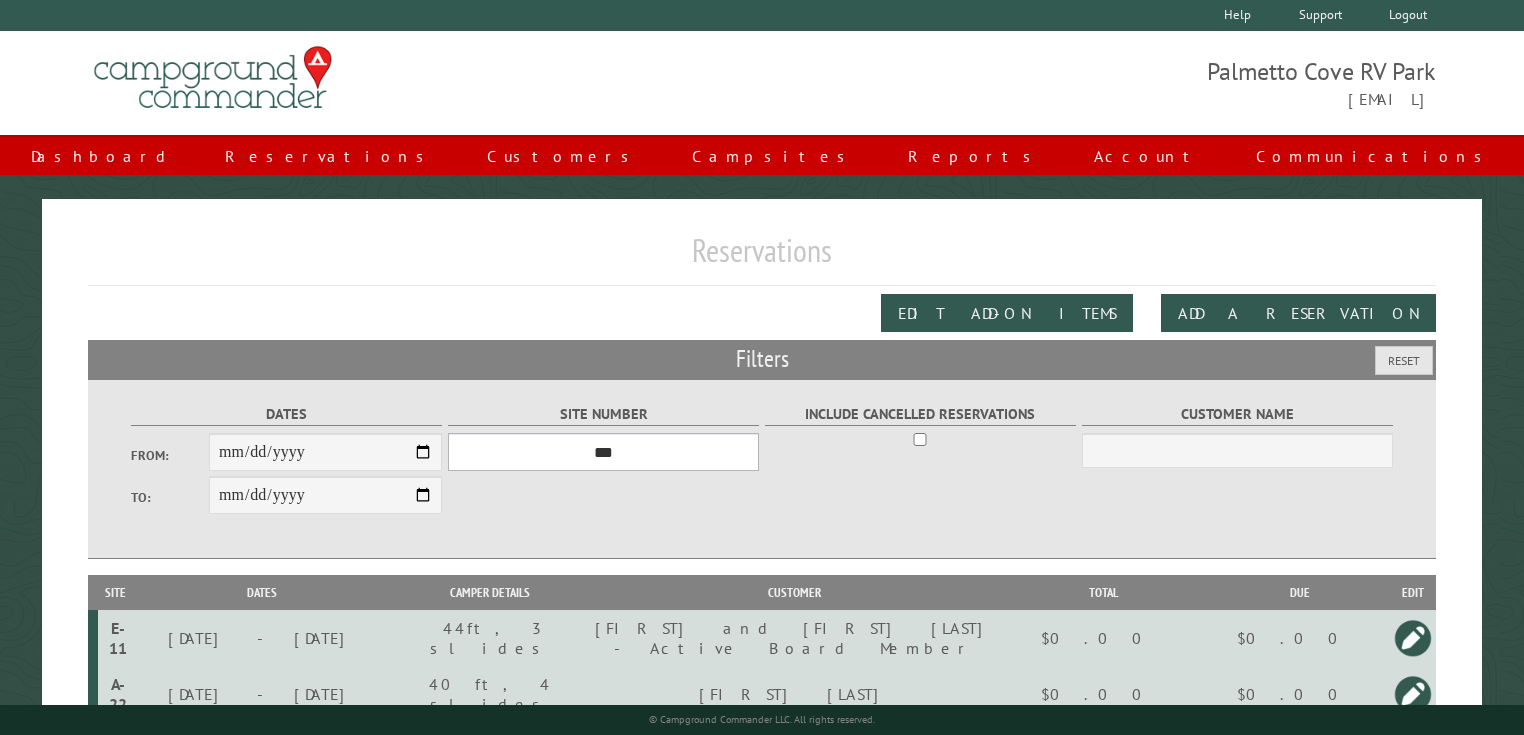 click on "*** **** **** **** **** **** **** **** **** **** **** **** **** **** **** **** **** **** **** **** **** **** **** **** **** **** **** **** **** **** **** **** **** **** **** **** **** **** **** **** **** **** **** **** **** **** **** **** **** **** **** **** **** **** **** **** **** **** **** **** **** **** **** **** **** **** **** **** **** **** **** **** **** **** **** **** **** **** **** **** **** **** **** **** **** **** **** **** **** **** **** **** **** **** **** **** **** **** **** **** **** **** **** **** **** **** **** **** **** **** **** **** **** **** **** **** **** **** **** **** **** **** **** **** **** **** **** **** **** **** **** **** **** **** **** **** **** **** **** **** **** **** **** **** **** **** ****" at bounding box center (603, 452) 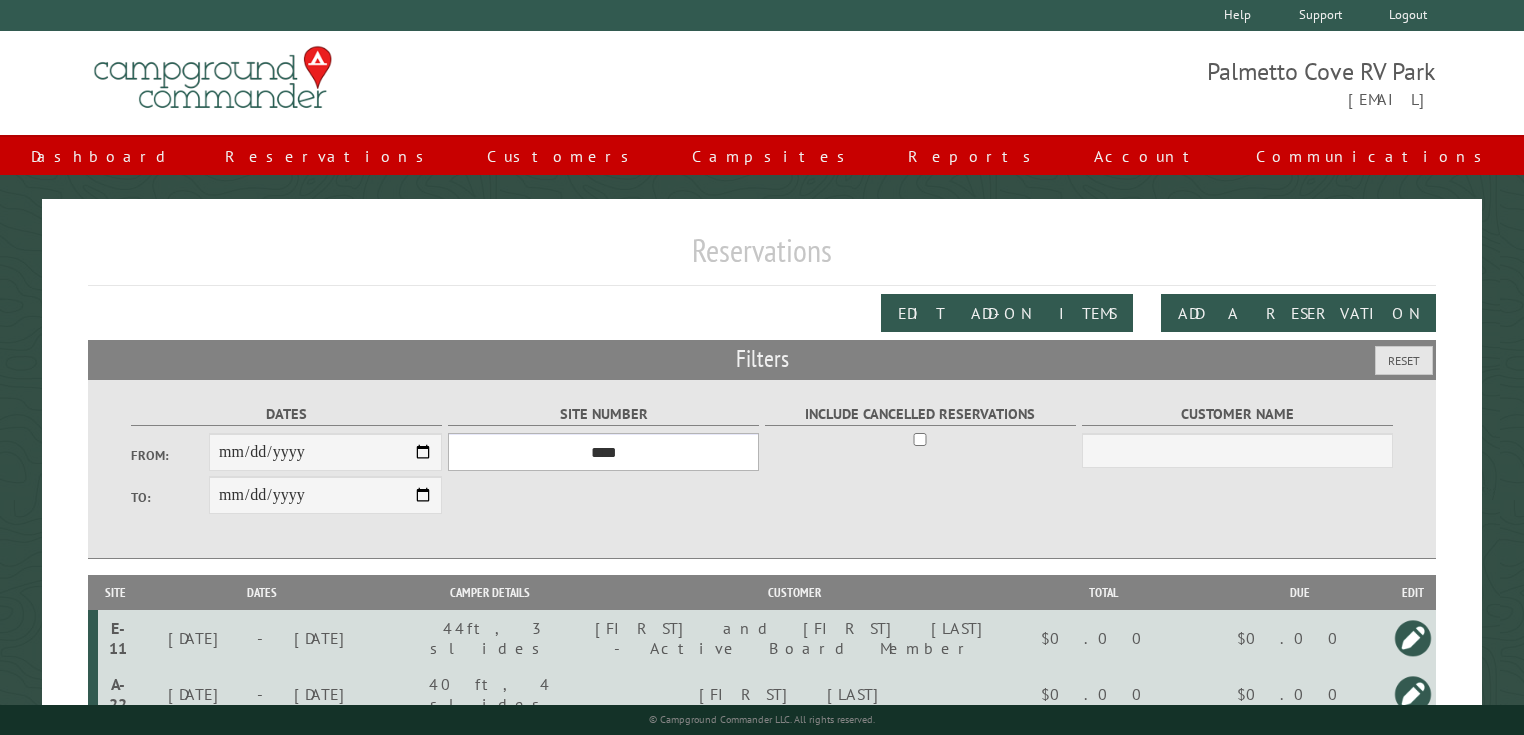 click on "*** **** **** **** **** **** **** **** **** **** **** **** **** **** **** **** **** **** **** **** **** **** **** **** **** **** **** **** **** **** **** **** **** **** **** **** **** **** **** **** **** **** **** **** **** **** **** **** **** **** **** **** **** **** **** **** **** **** **** **** **** **** **** **** **** **** **** **** **** **** **** **** **** **** **** **** **** **** **** **** **** **** **** **** **** **** **** **** **** **** **** **** **** **** **** **** **** **** **** **** **** **** **** **** **** **** **** **** **** **** **** **** **** **** **** **** **** **** **** **** **** **** **** **** **** **** **** **** **** **** **** **** **** **** **** **** **** **** **** **** **** **** **** **** **** **** ****" at bounding box center (603, 452) 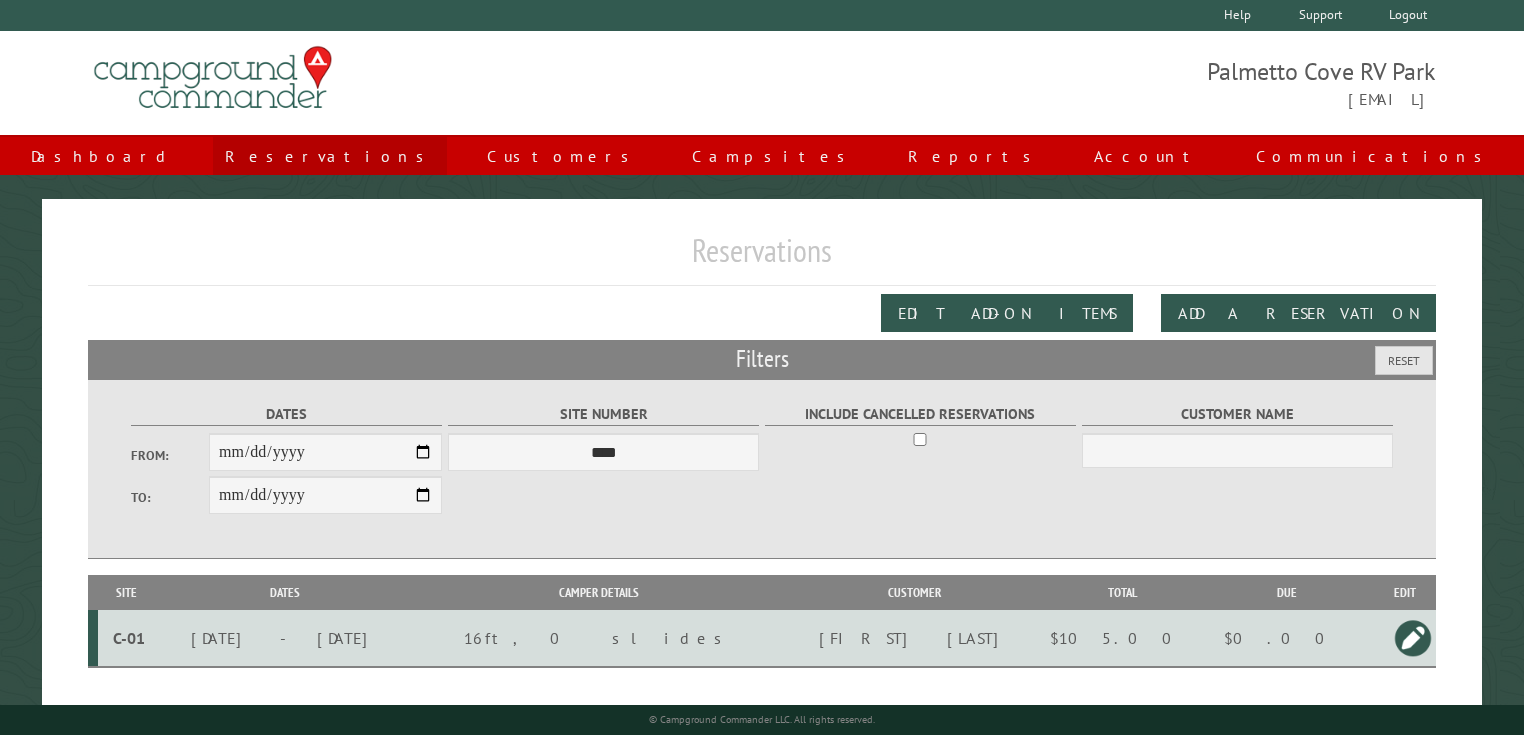 click on "Reservations" at bounding box center [330, 156] 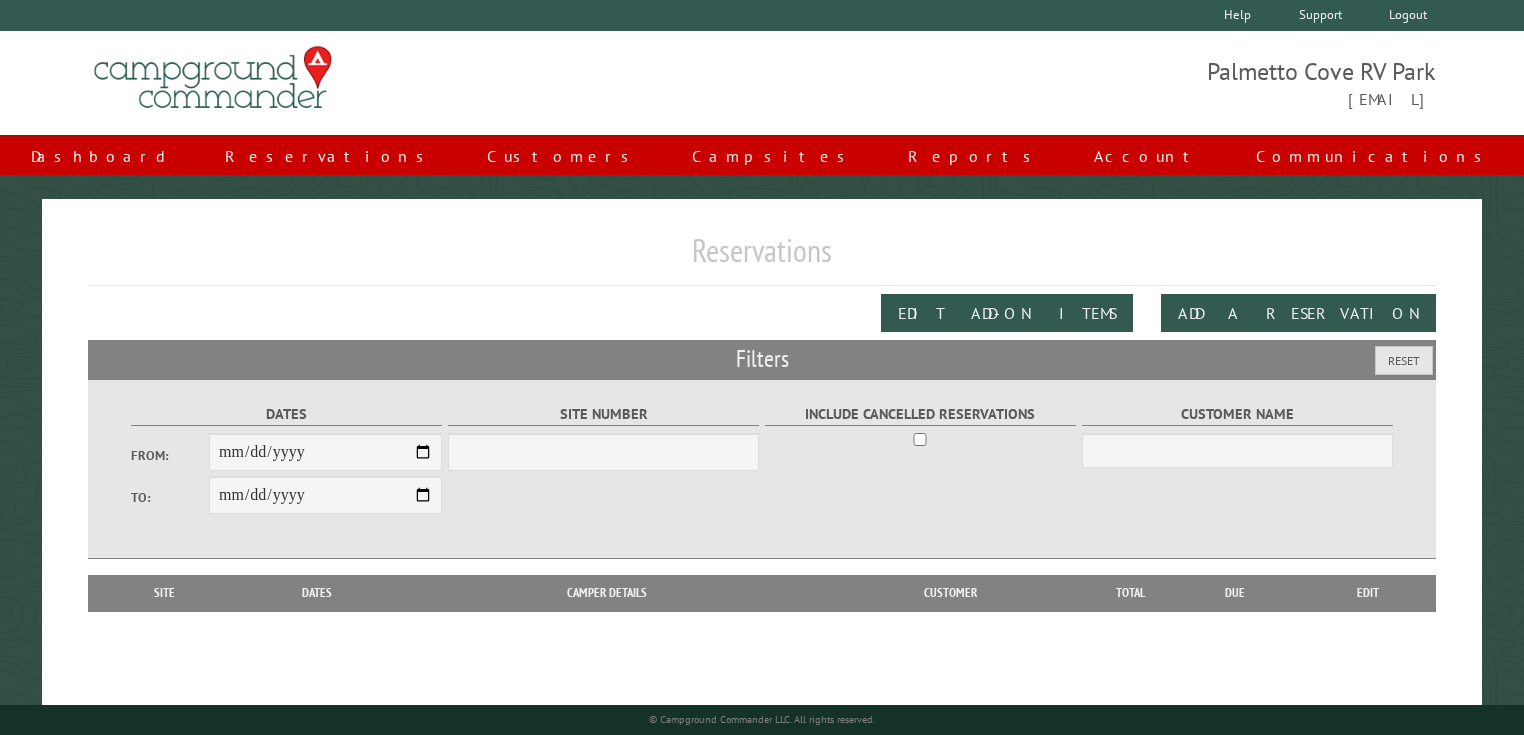 scroll, scrollTop: 0, scrollLeft: 0, axis: both 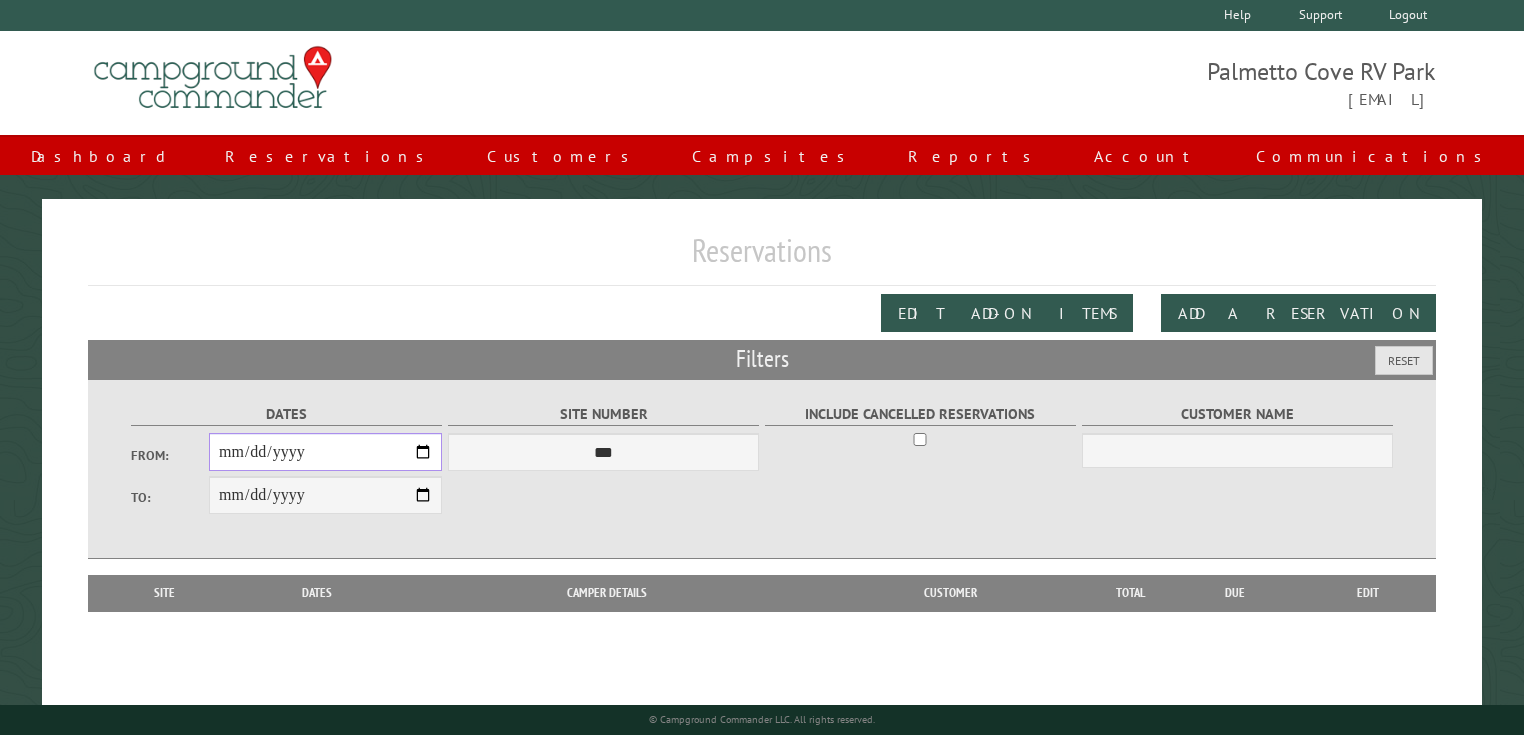 click on "From:" at bounding box center (325, 452) 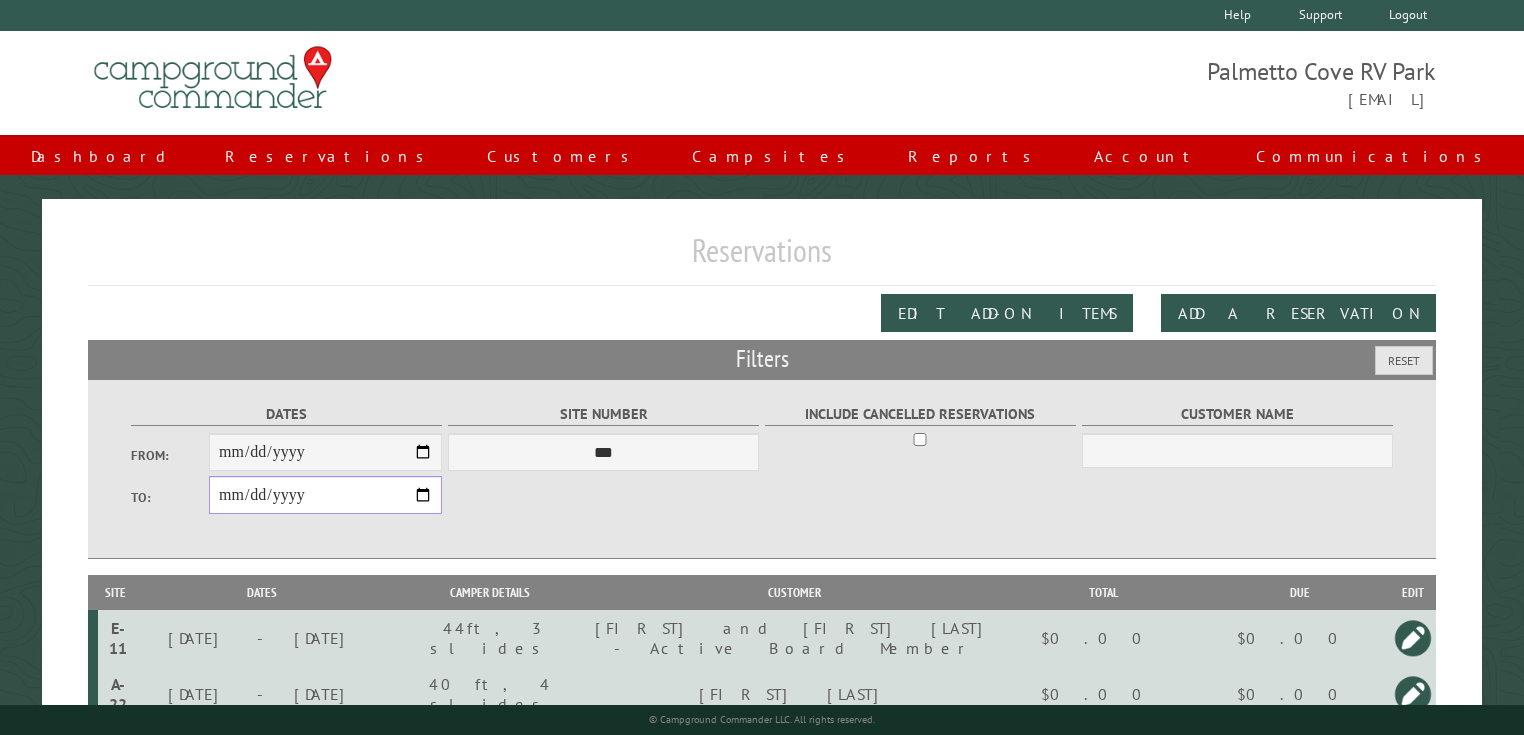 click on "**********" at bounding box center (325, 495) 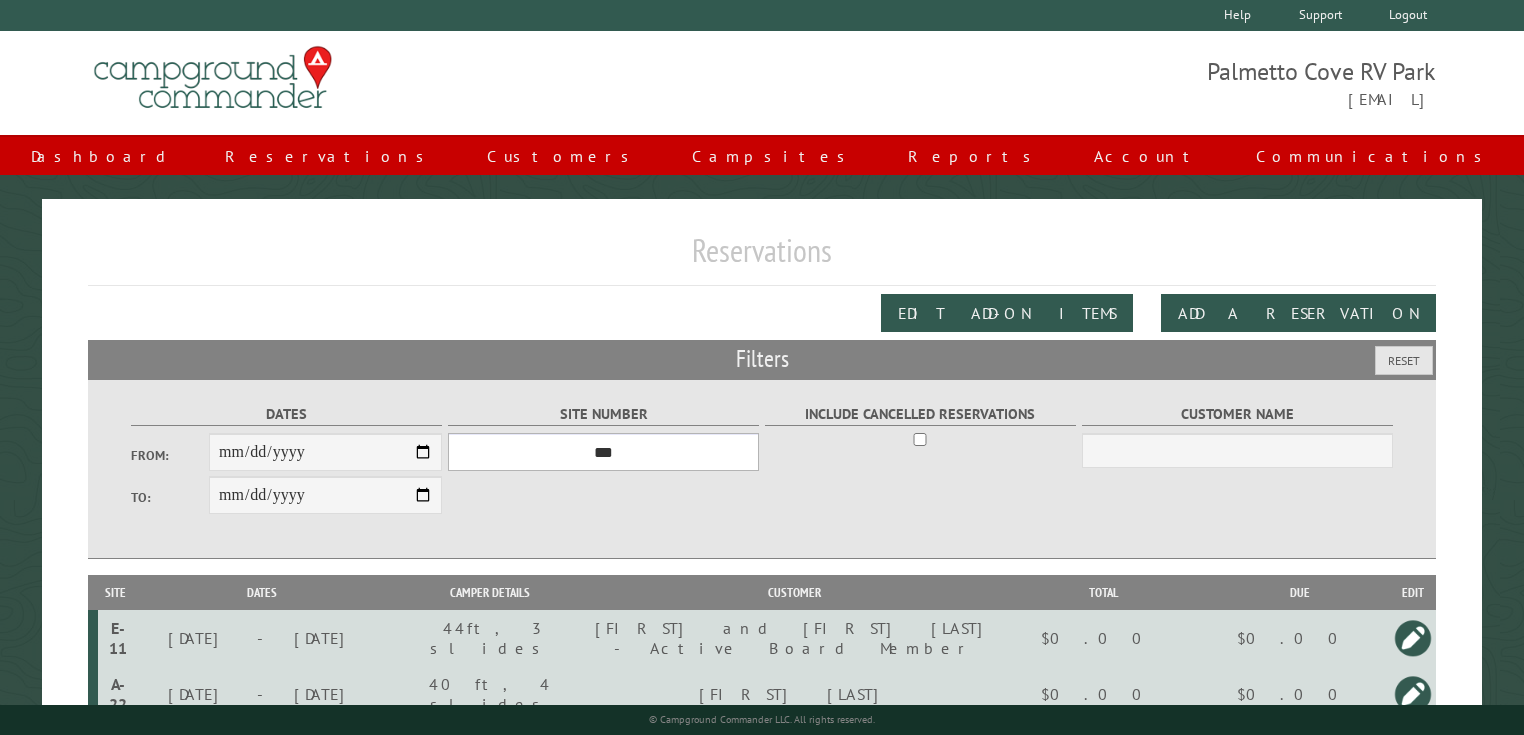 click on "*** **** **** **** **** **** **** **** **** **** **** **** **** **** **** **** **** **** **** **** **** **** **** **** **** **** **** **** **** **** **** **** **** **** **** **** **** **** **** **** **** **** **** **** **** **** **** **** **** **** **** **** **** **** **** **** **** **** **** **** **** **** **** **** **** **** **** **** **** **** **** **** **** **** **** **** **** **** **** **** **** **** **** **** **** **** **** **** **** **** **** **** **** **** **** **** **** **** **** **** **** **** **** **** **** **** **** **** **** **** **** **** **** **** **** **** **** **** **** **** **** **** **** **** **** **** **** **** **** **** **** **** **** **** **** **** **** **** **** **** **** **** **** **** **** **** ****" at bounding box center [603, 452] 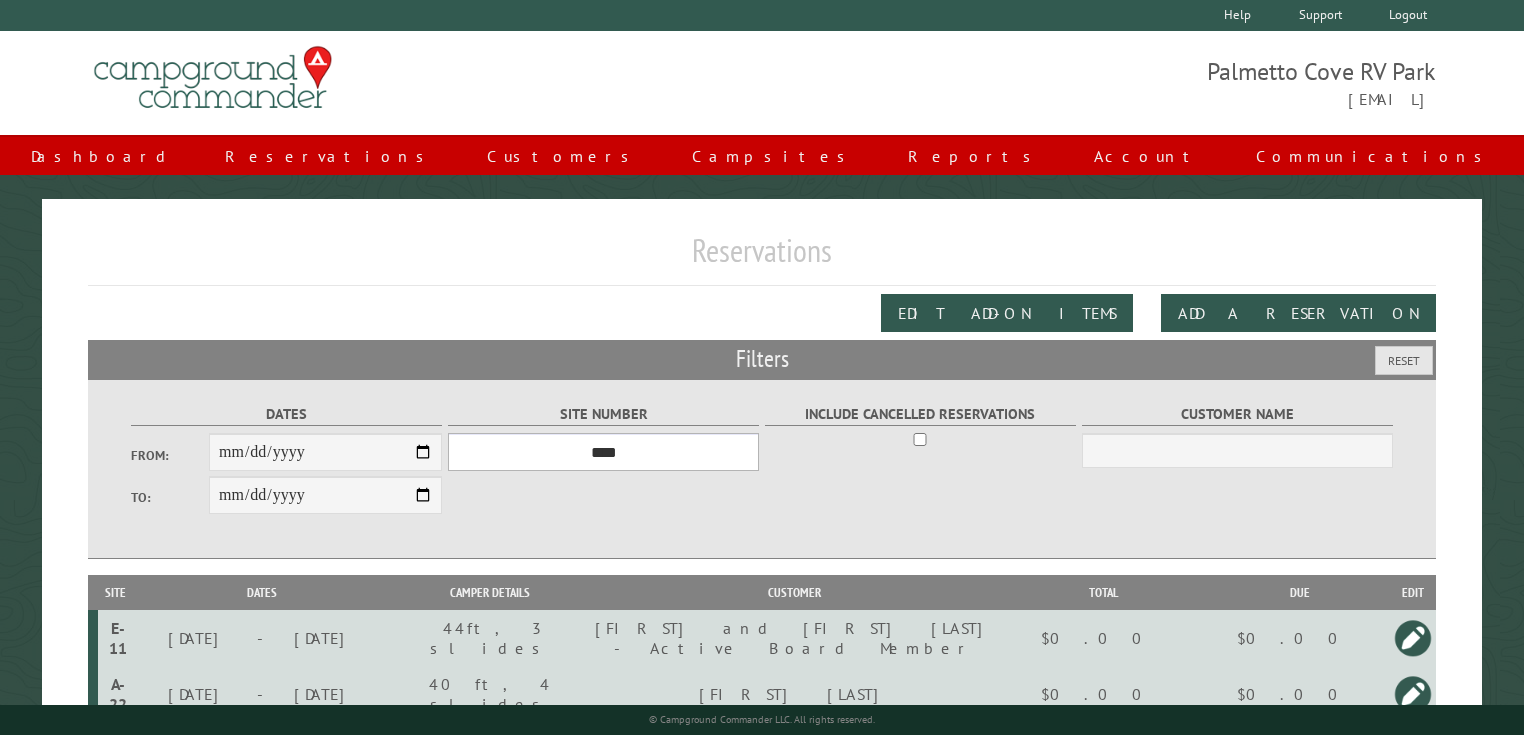 click on "*** **** **** **** **** **** **** **** **** **** **** **** **** **** **** **** **** **** **** **** **** **** **** **** **** **** **** **** **** **** **** **** **** **** **** **** **** **** **** **** **** **** **** **** **** **** **** **** **** **** **** **** **** **** **** **** **** **** **** **** **** **** **** **** **** **** **** **** **** **** **** **** **** **** **** **** **** **** **** **** **** **** **** **** **** **** **** **** **** **** **** **** **** **** **** **** **** **** **** **** **** **** **** **** **** **** **** **** **** **** **** **** **** **** **** **** **** **** **** **** **** **** **** **** **** **** **** **** **** **** **** **** **** **** **** **** **** **** **** **** **** **** **** **** **** **** ****" at bounding box center (603, 452) 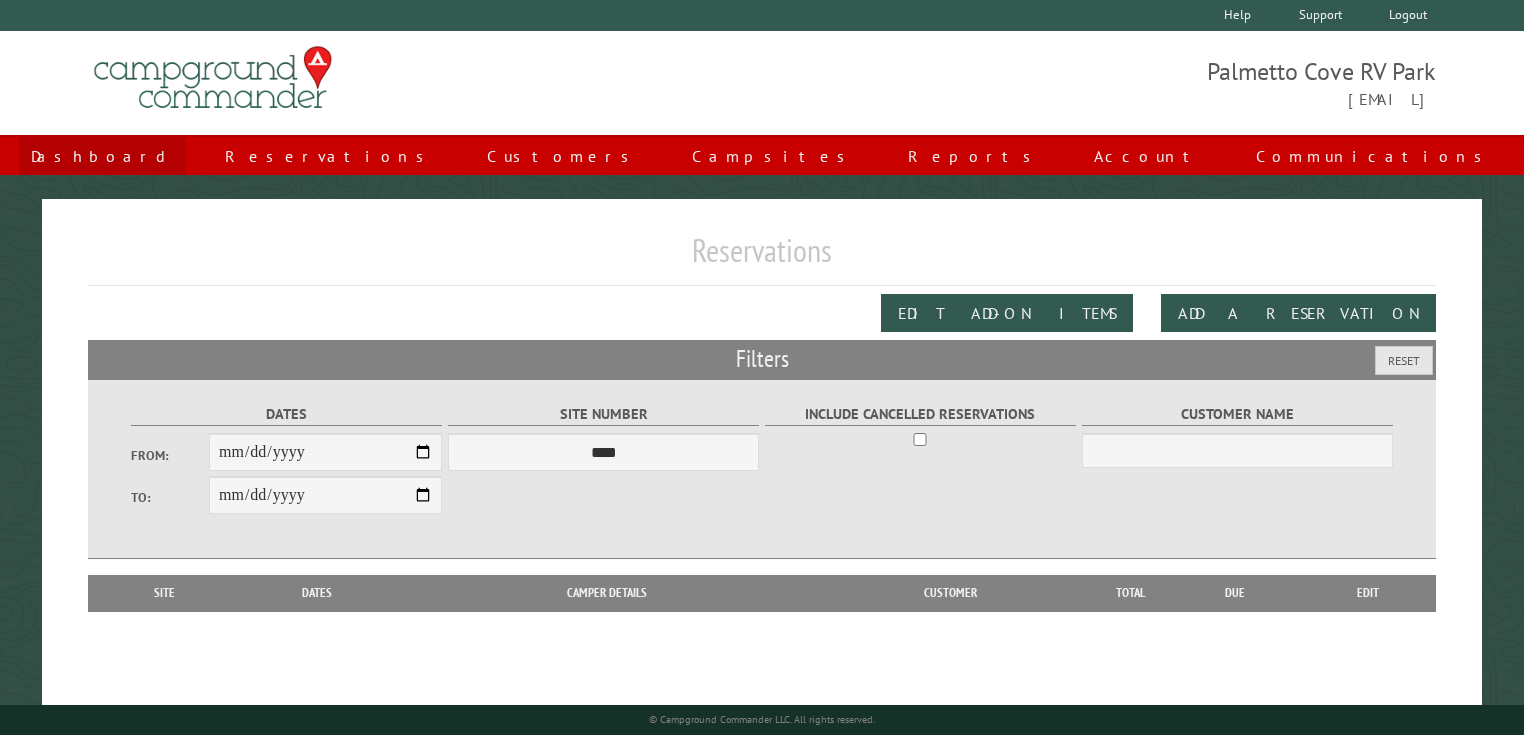 click on "Dashboard" at bounding box center [102, 156] 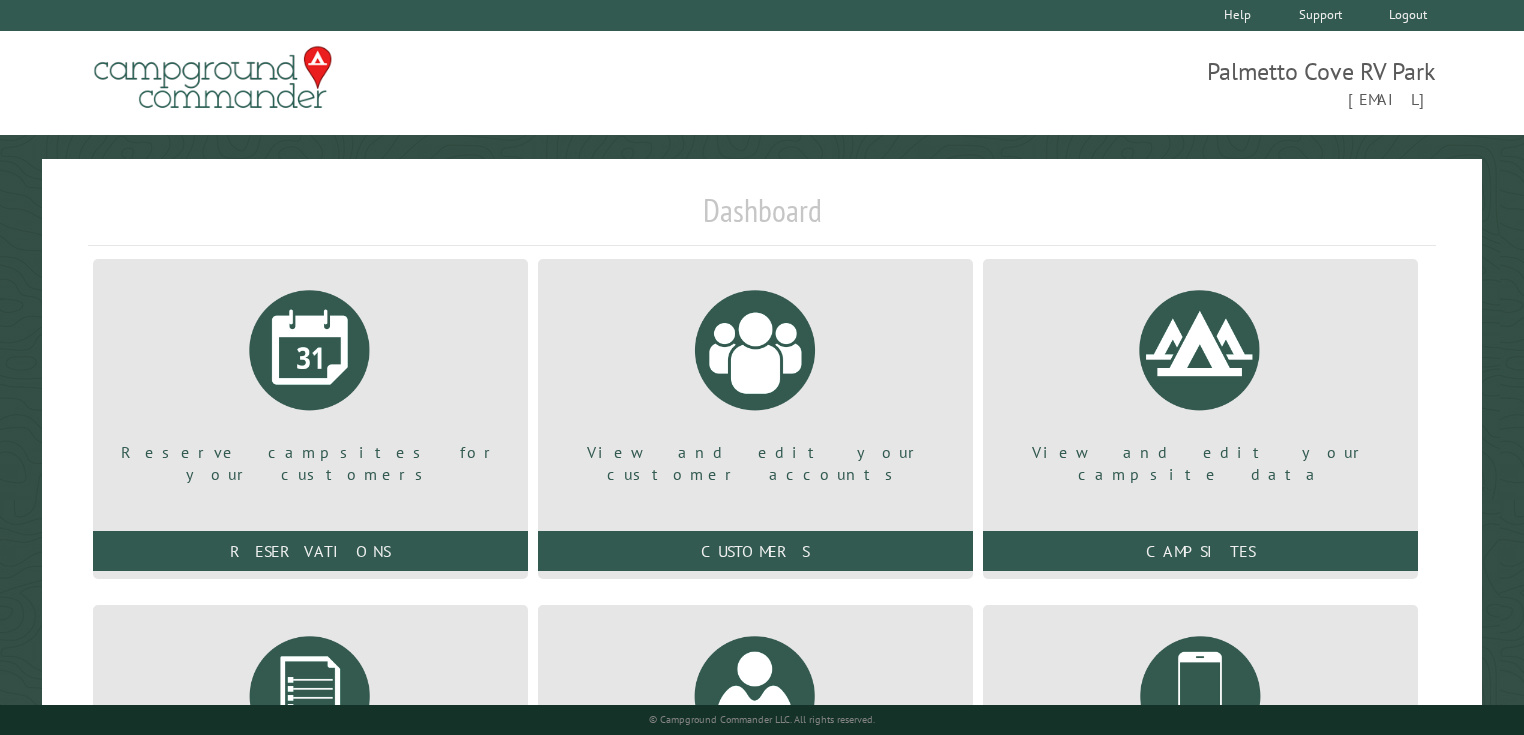 scroll, scrollTop: 0, scrollLeft: 0, axis: both 